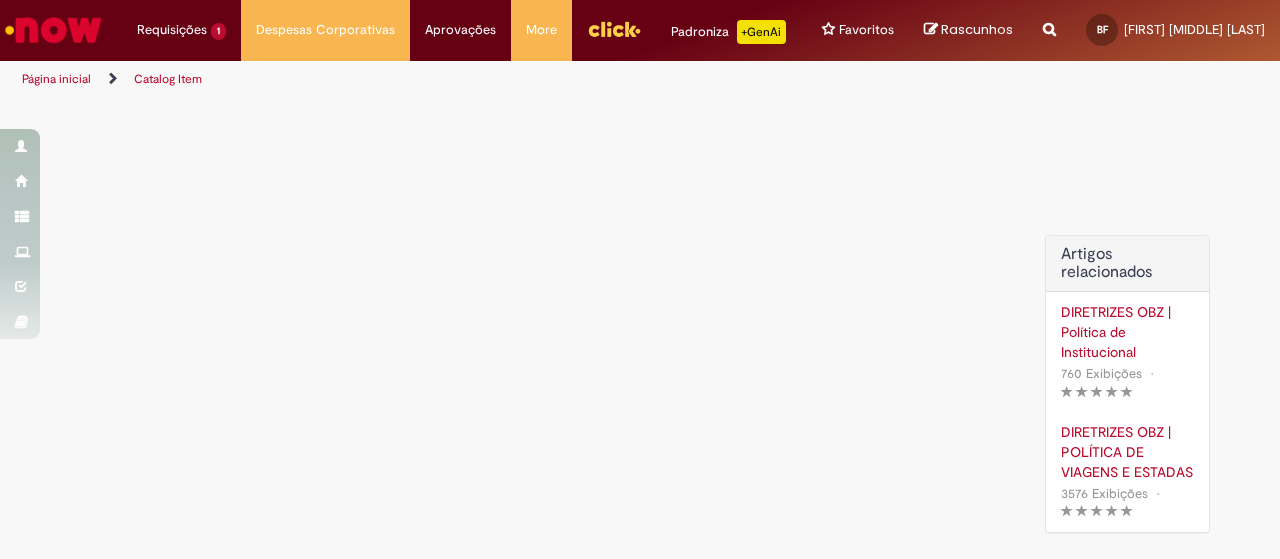 scroll, scrollTop: 0, scrollLeft: 0, axis: both 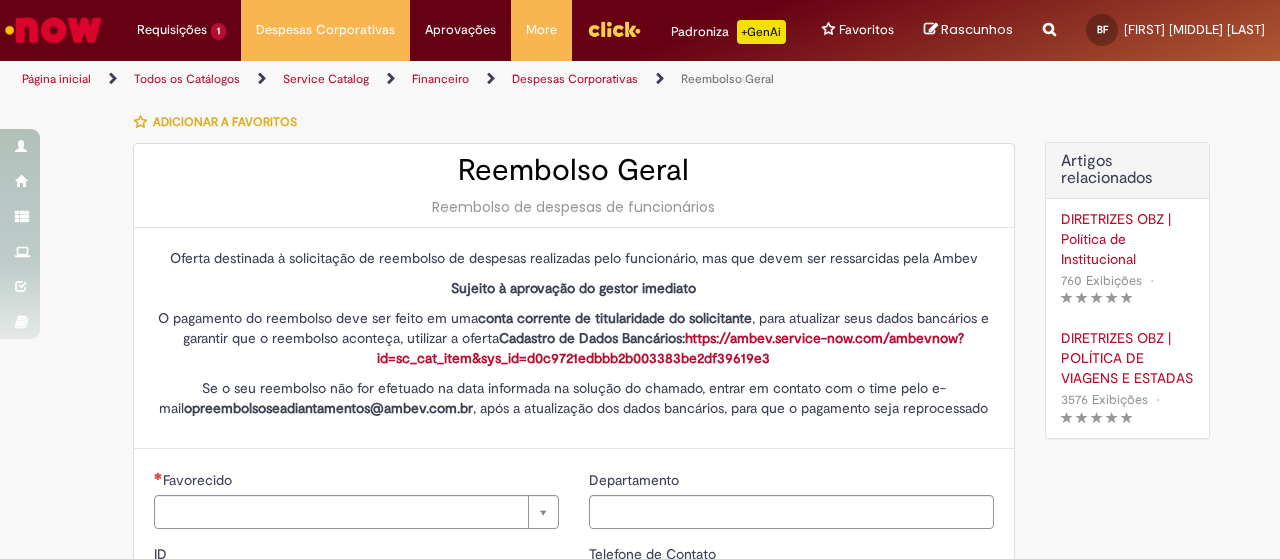 type on "********" 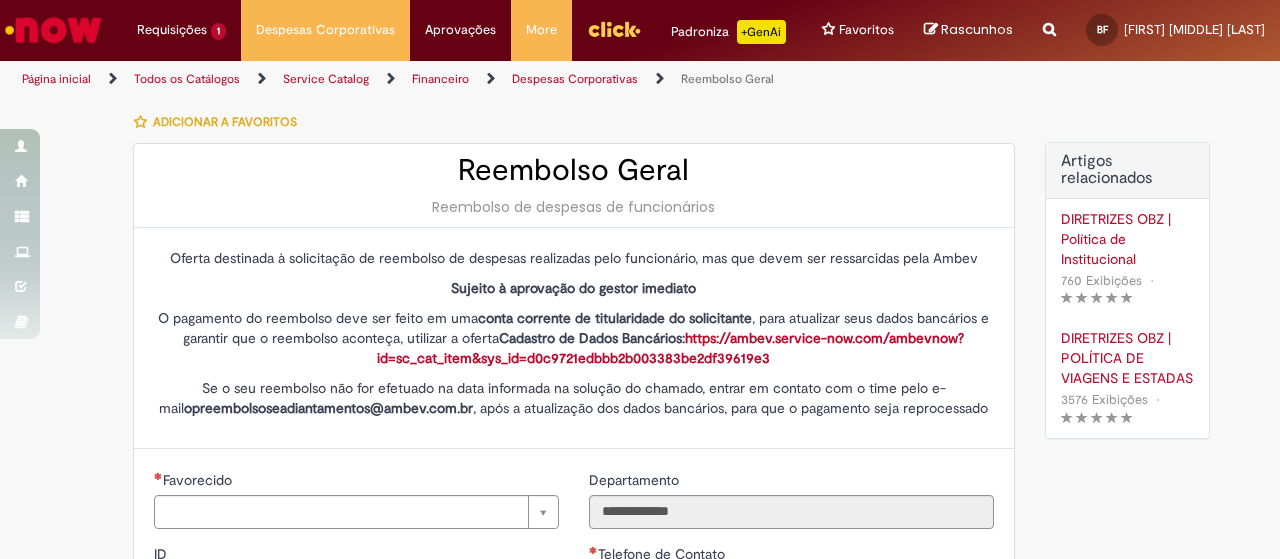 type on "**********" 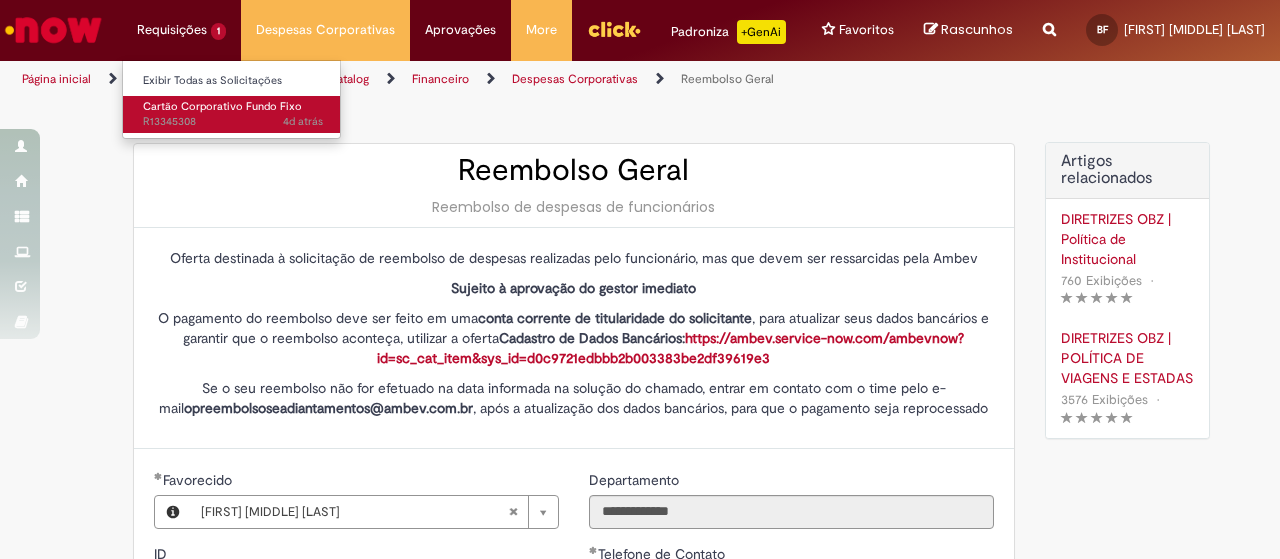 click on "Cartão Corporativo Fundo Fixo" at bounding box center [222, 106] 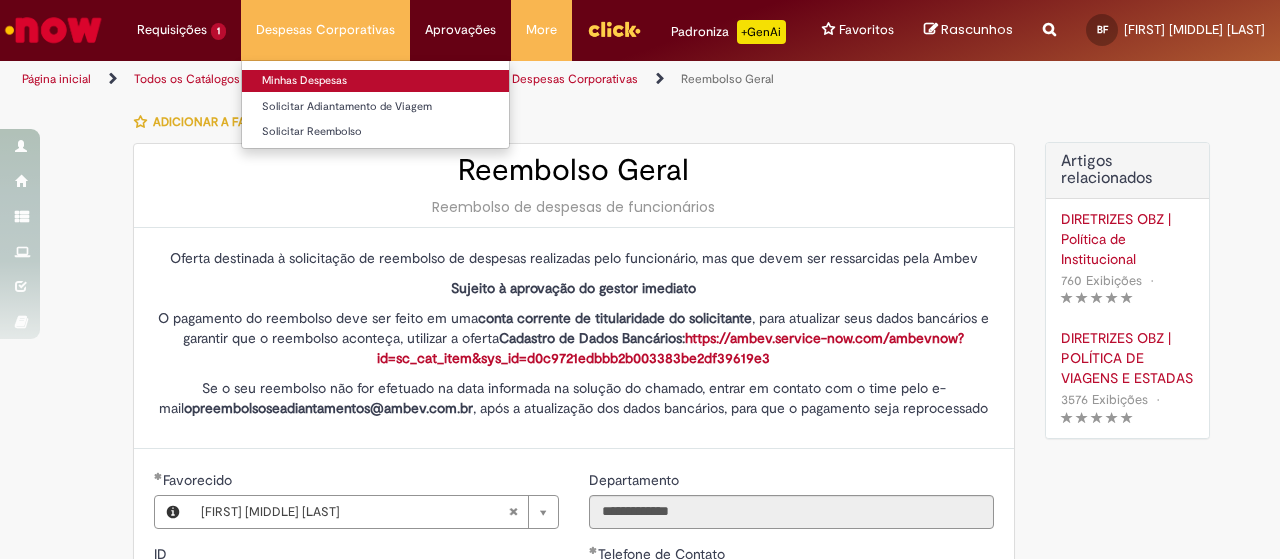 click on "Minhas Despesas" at bounding box center [375, 81] 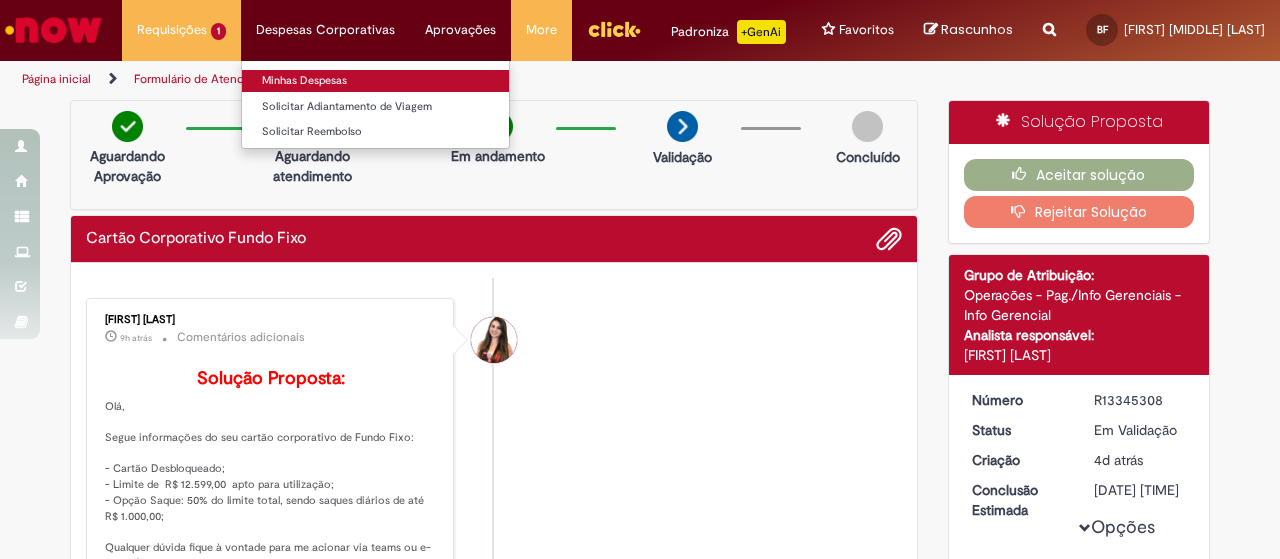 click on "Minhas Despesas" at bounding box center (375, 81) 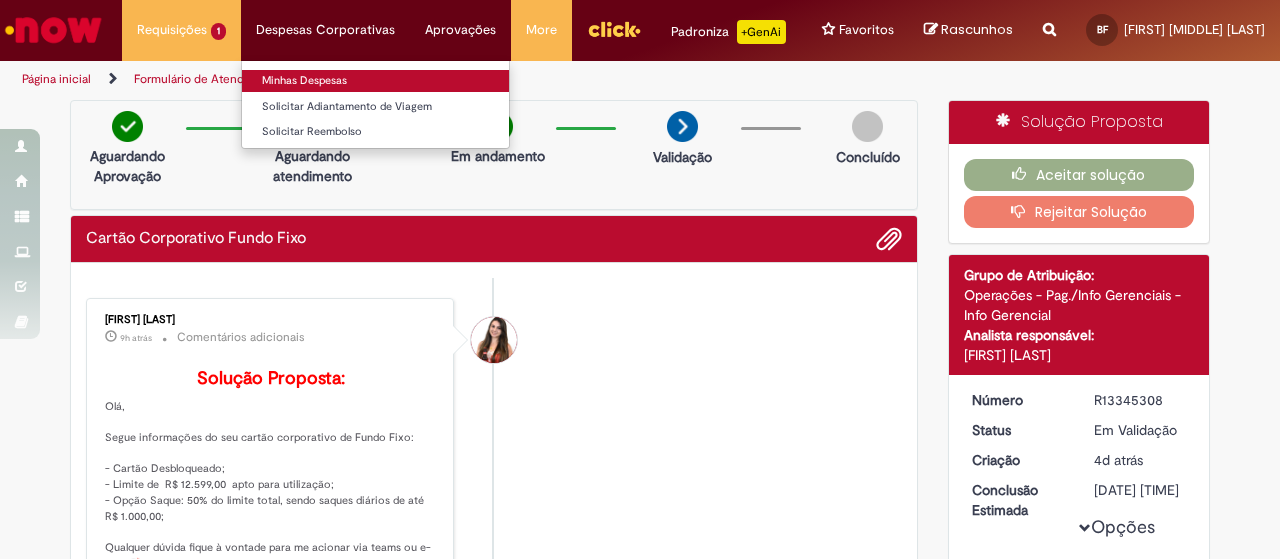 click on "Minhas Despesas" at bounding box center (375, 81) 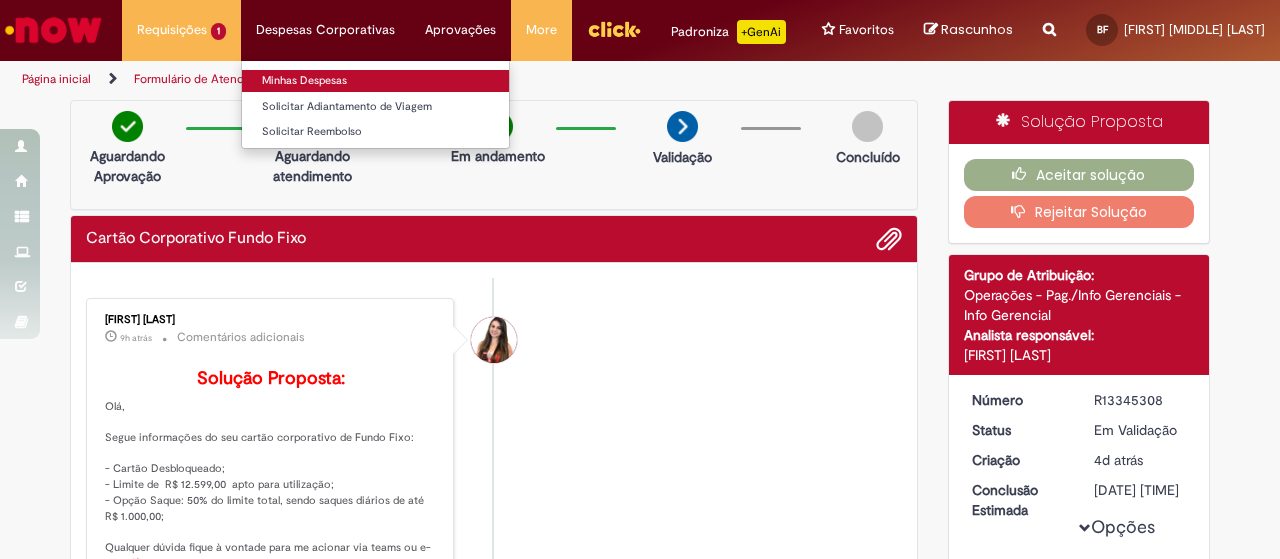 click on "Minhas Despesas" at bounding box center (375, 81) 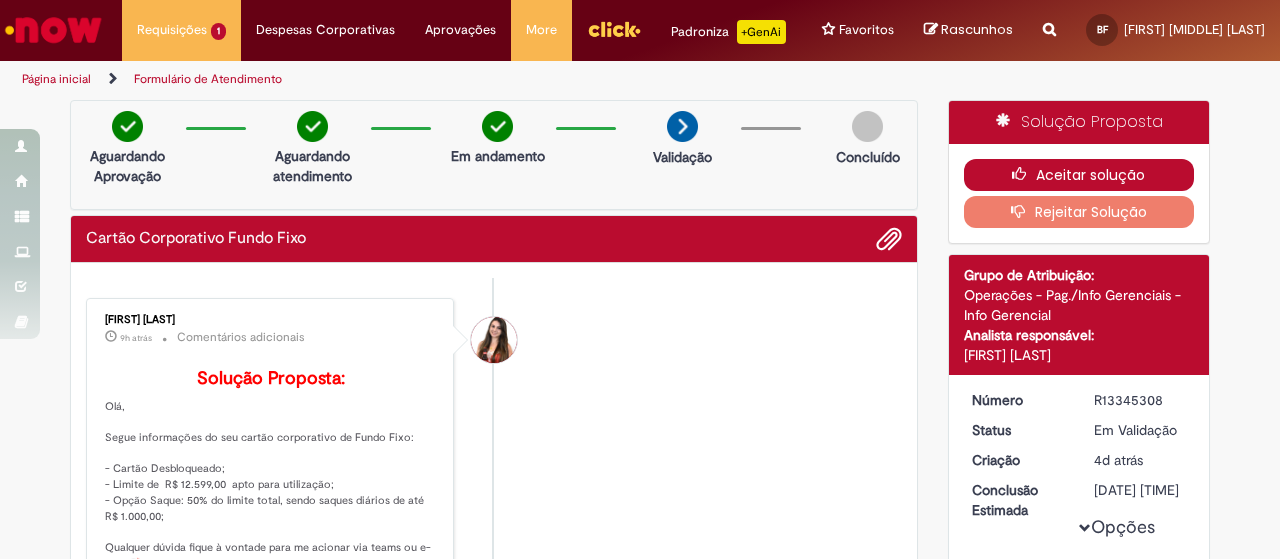 click on "Aceitar solução" at bounding box center [1079, 175] 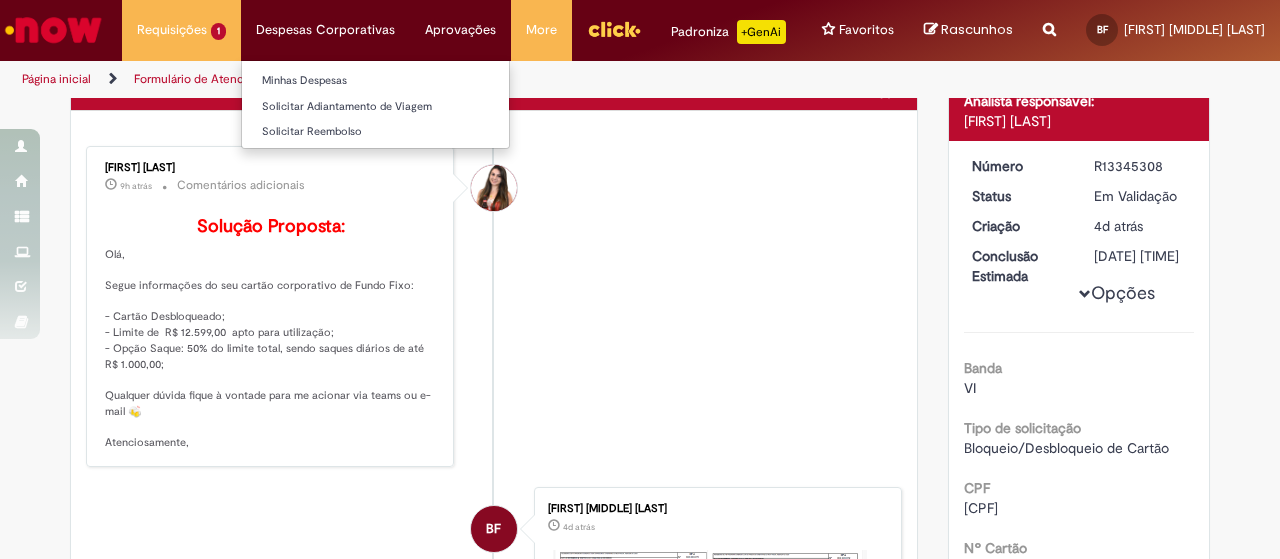 scroll, scrollTop: 0, scrollLeft: 0, axis: both 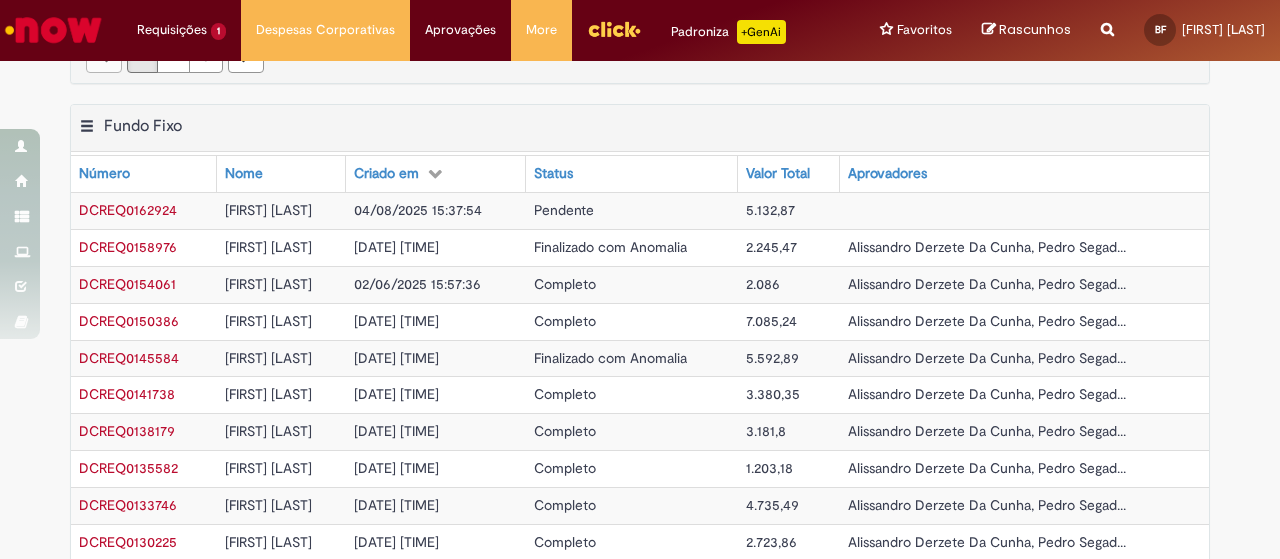 click on "DCREQ0162924" at bounding box center (128, 210) 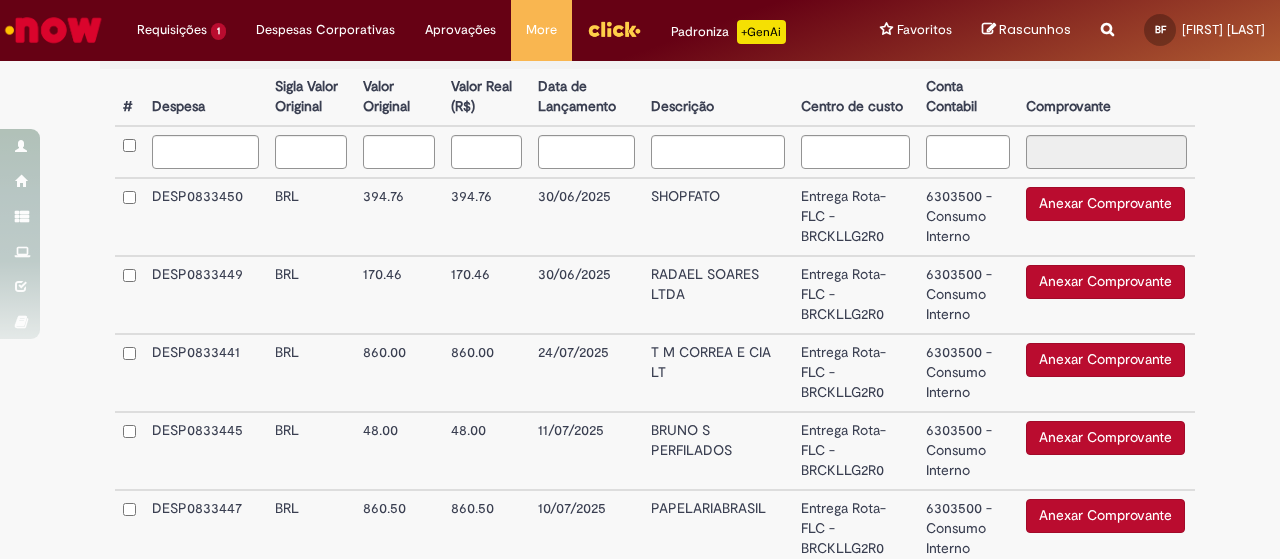 scroll, scrollTop: 600, scrollLeft: 0, axis: vertical 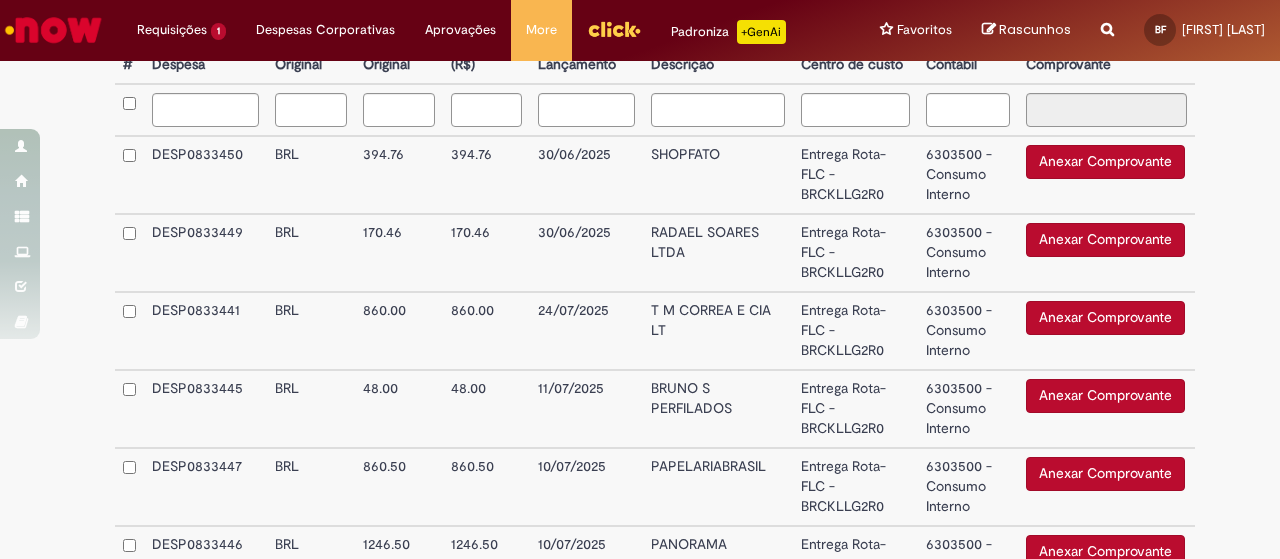 click on "30/06/2025" at bounding box center (586, 175) 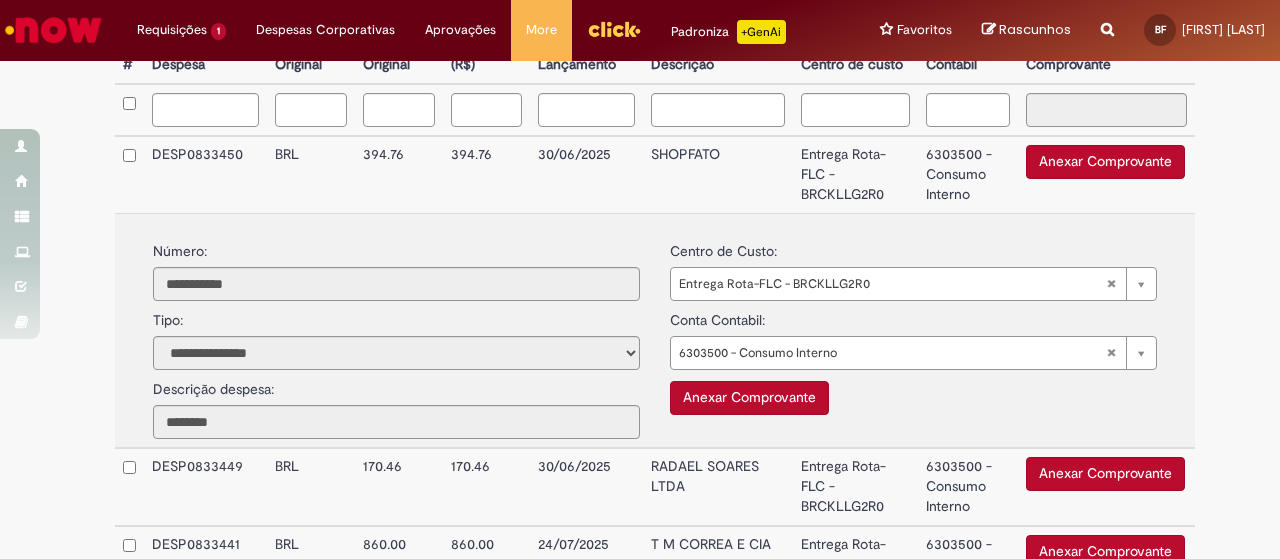 click on "Anexar Comprovante" at bounding box center [1105, 162] 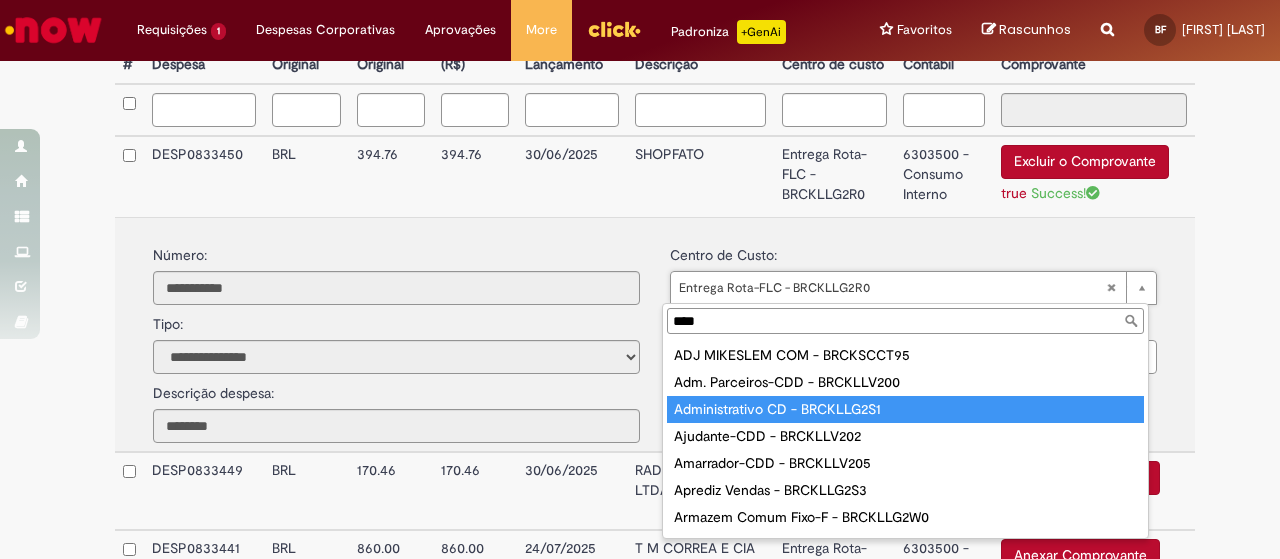 type on "****" 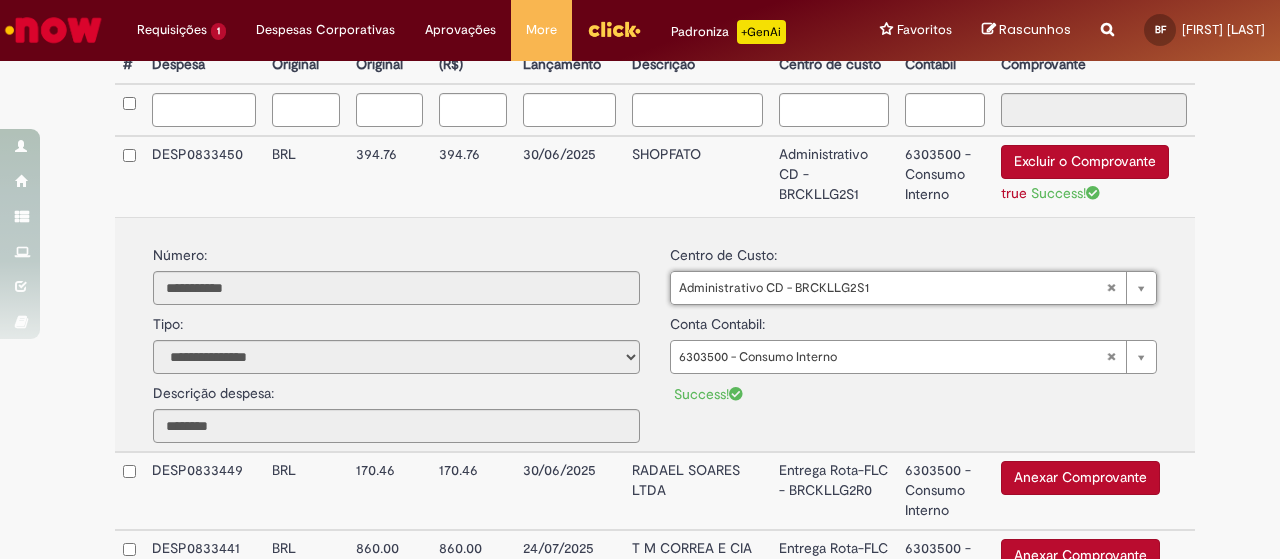 click on "SHOPFATO" at bounding box center (697, 176) 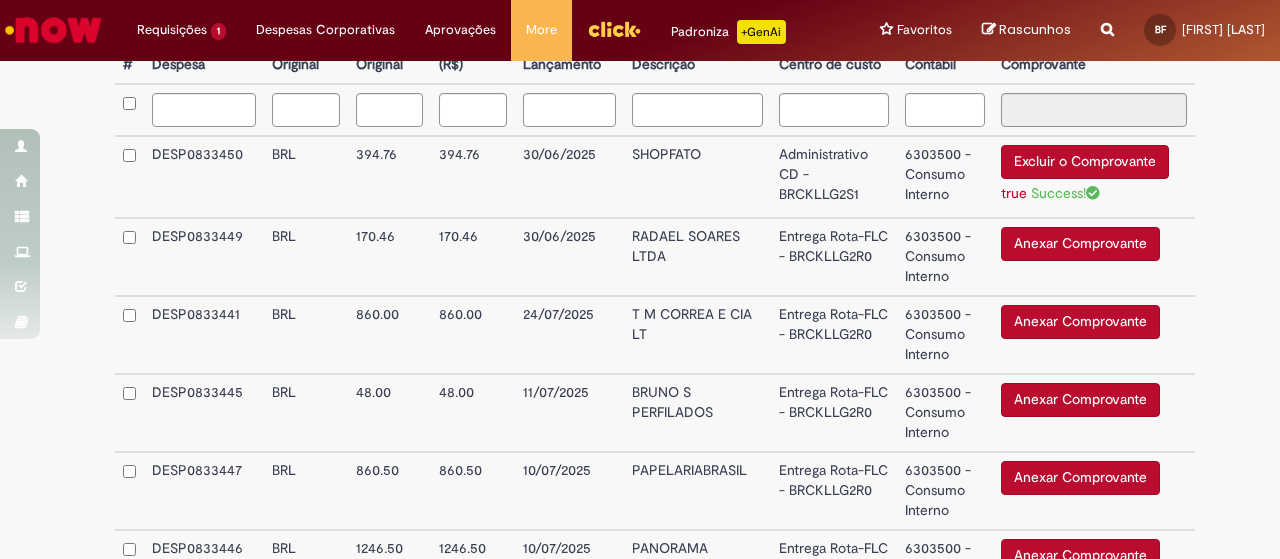 click on "RADAEL SOARES LTDA" at bounding box center [697, 257] 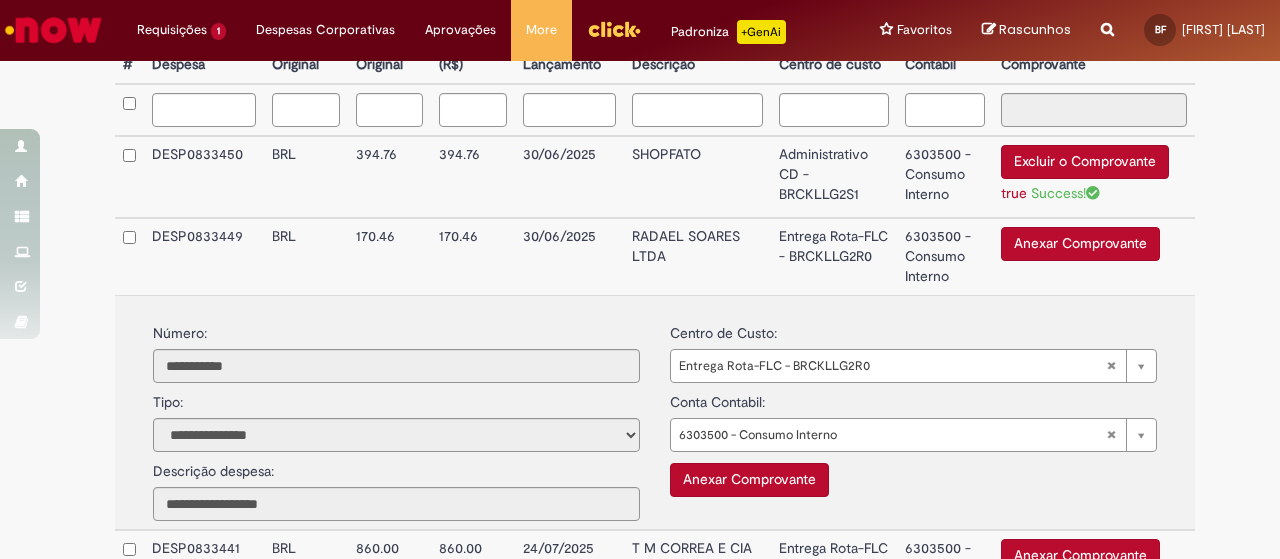 click on "Anexar Comprovante" at bounding box center (1080, 244) 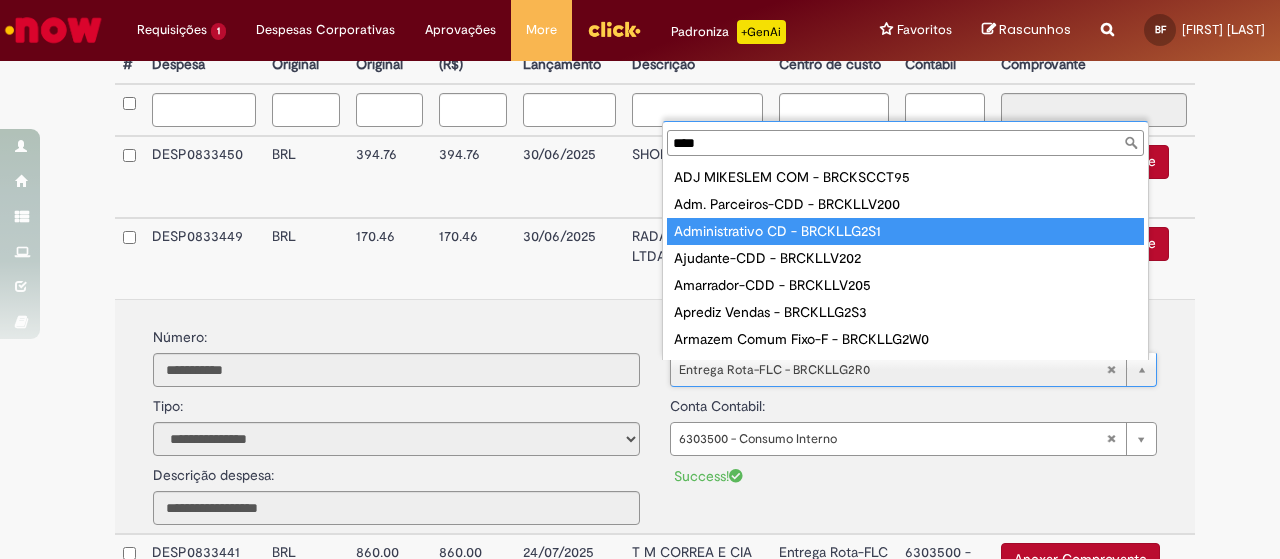 type on "****" 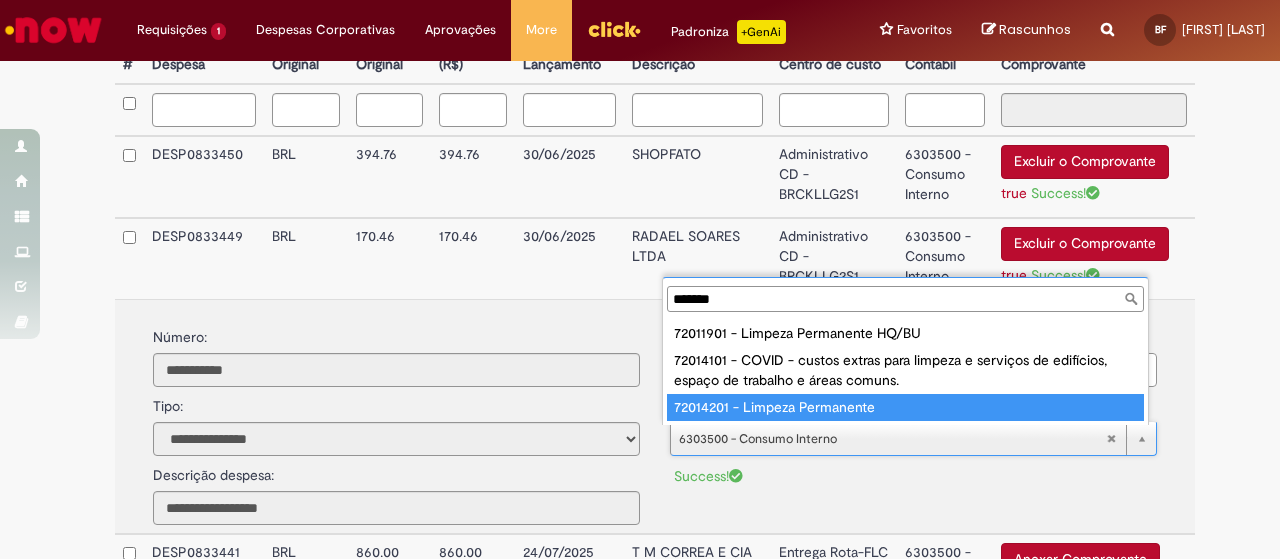 type on "*******" 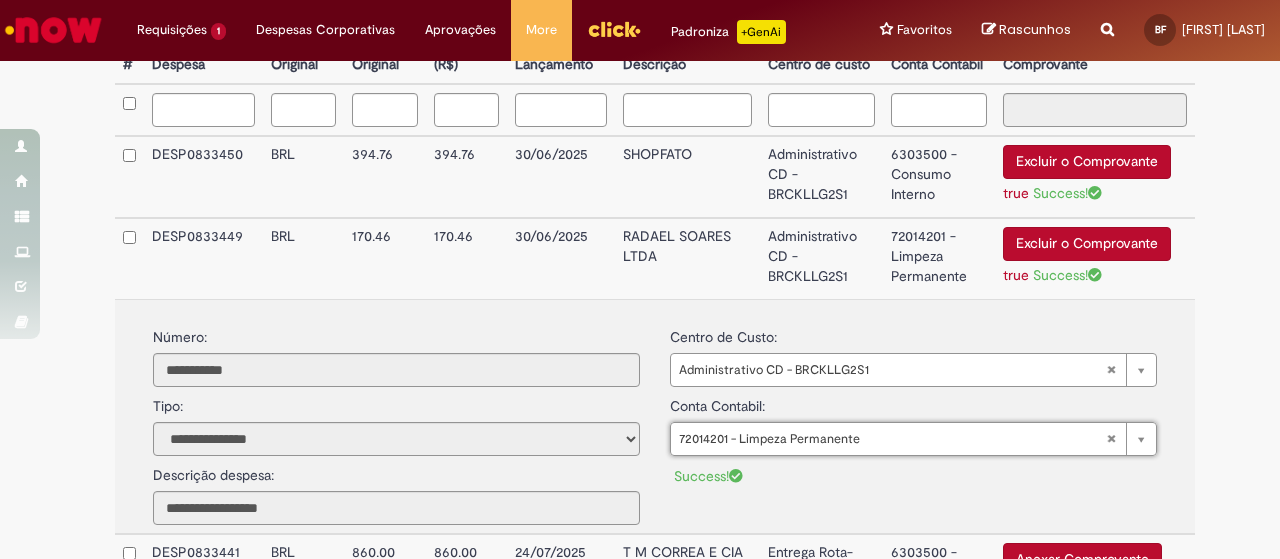 type on "**********" 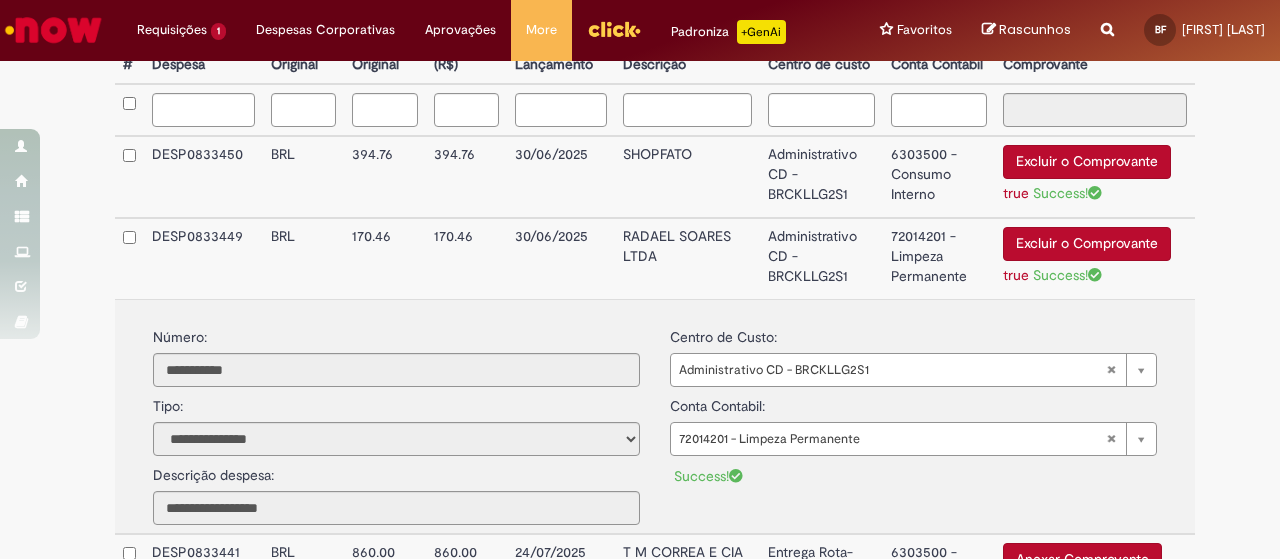 click on "170.46" at bounding box center [467, 258] 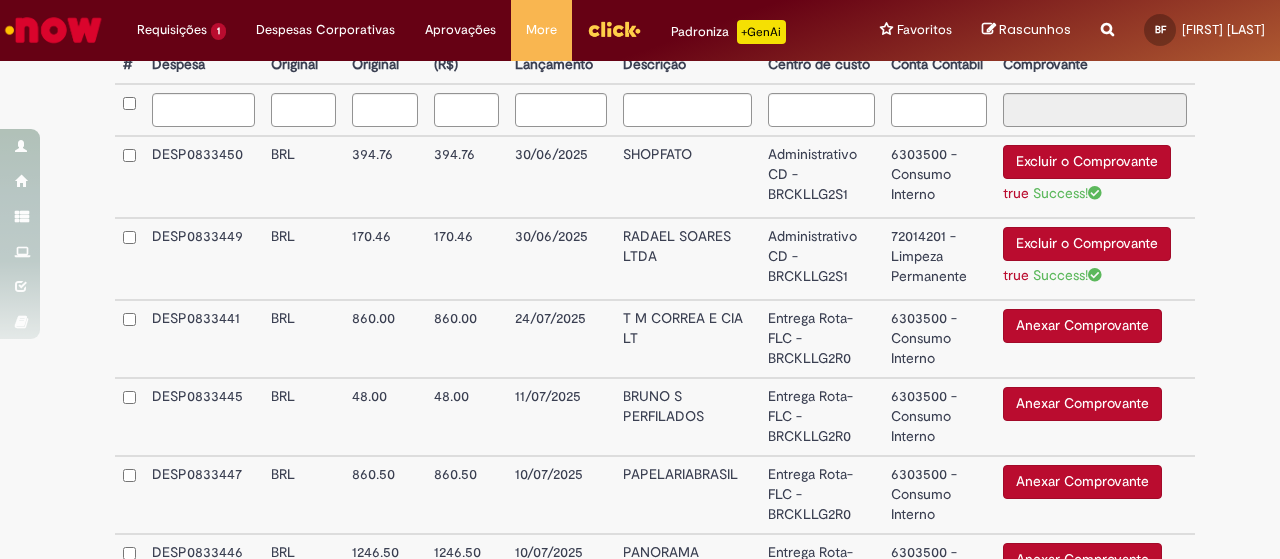 scroll, scrollTop: 700, scrollLeft: 0, axis: vertical 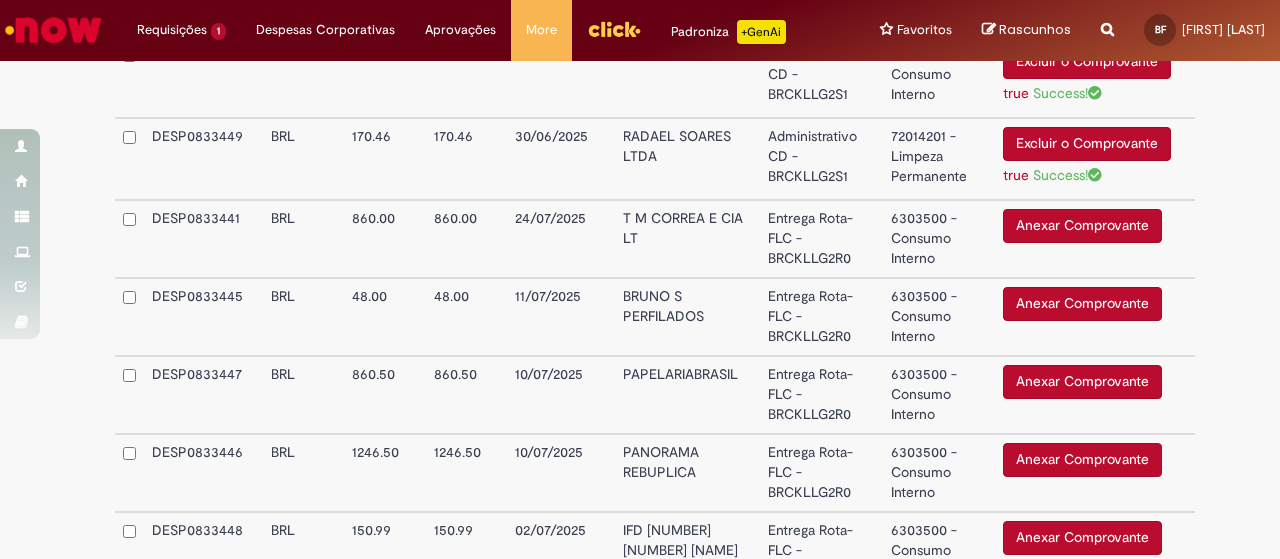 click on "T M CORREA E CIA LT" at bounding box center [687, 239] 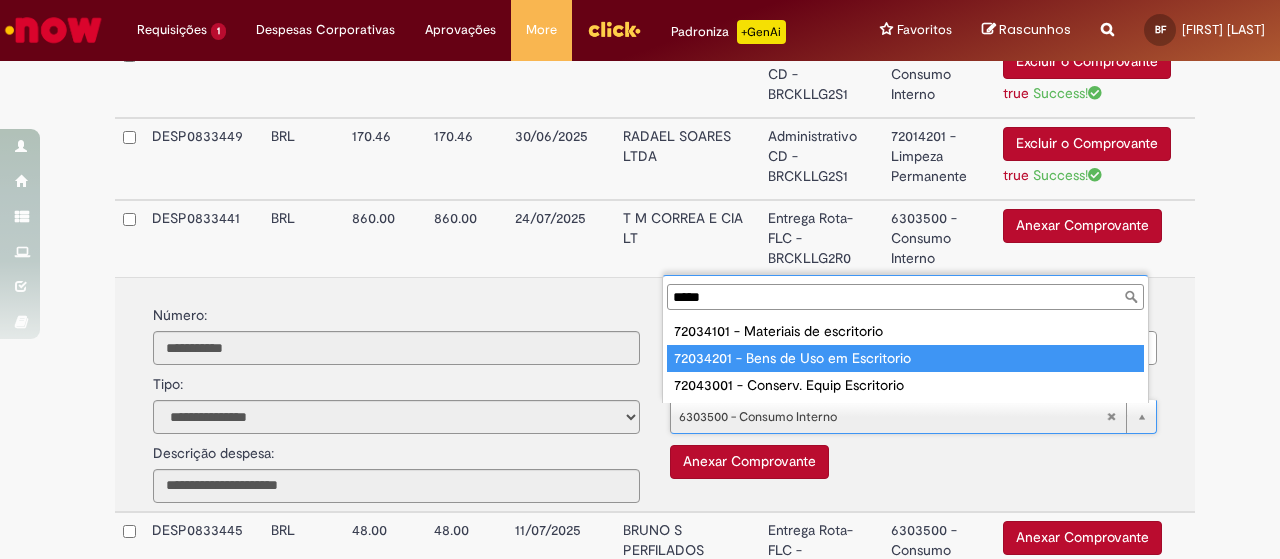 type on "*****" 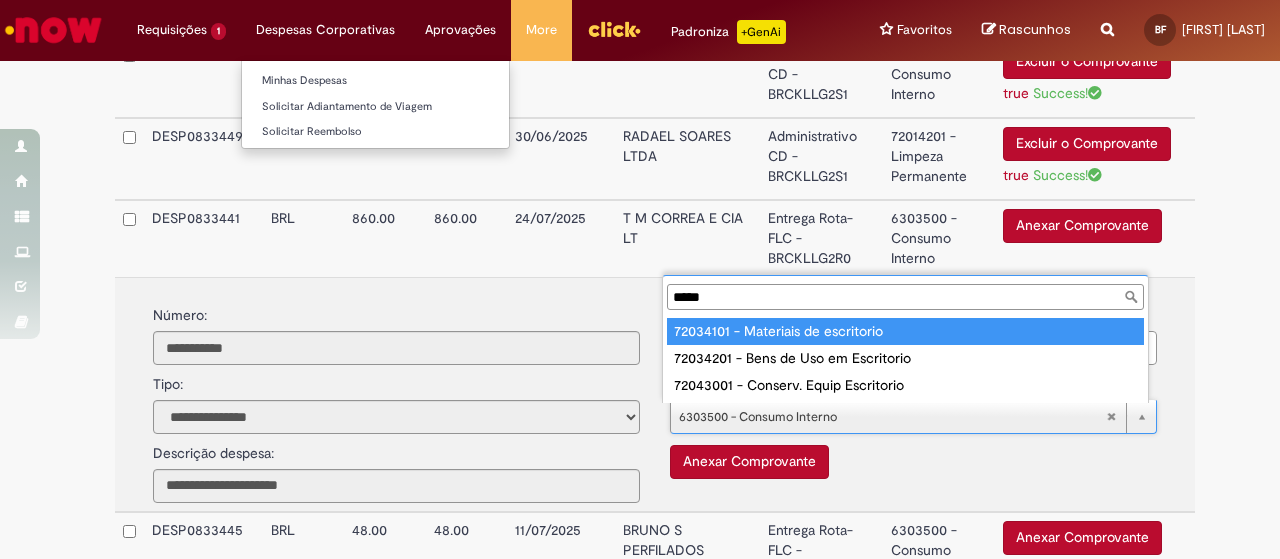drag, startPoint x: 738, startPoint y: 340, endPoint x: 372, endPoint y: 51, distance: 466.3443 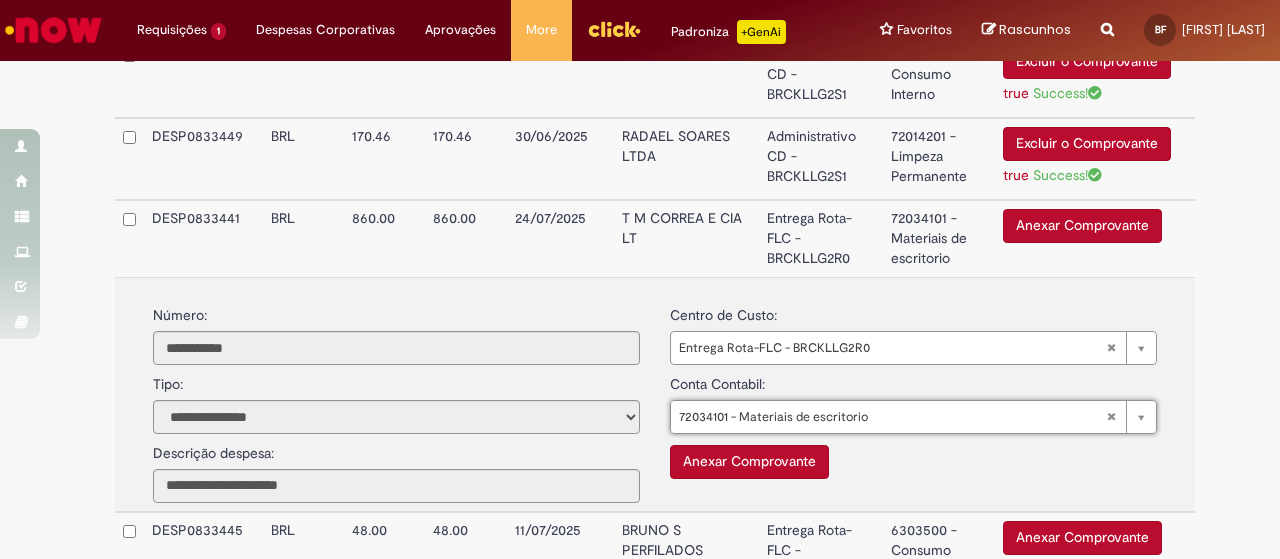 scroll, scrollTop: 800, scrollLeft: 0, axis: vertical 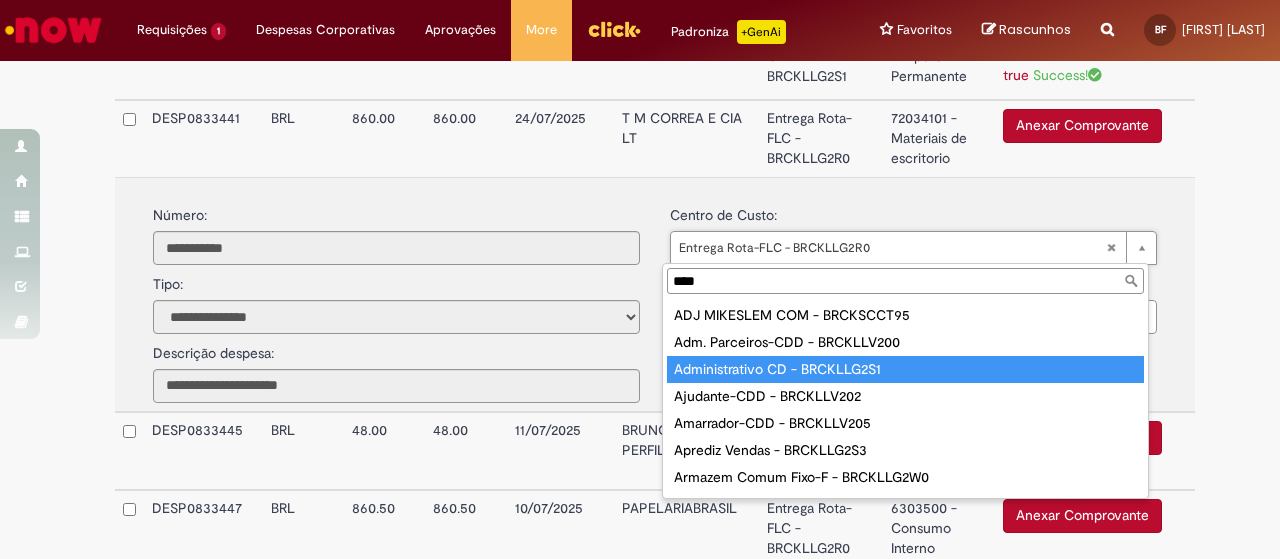 type on "****" 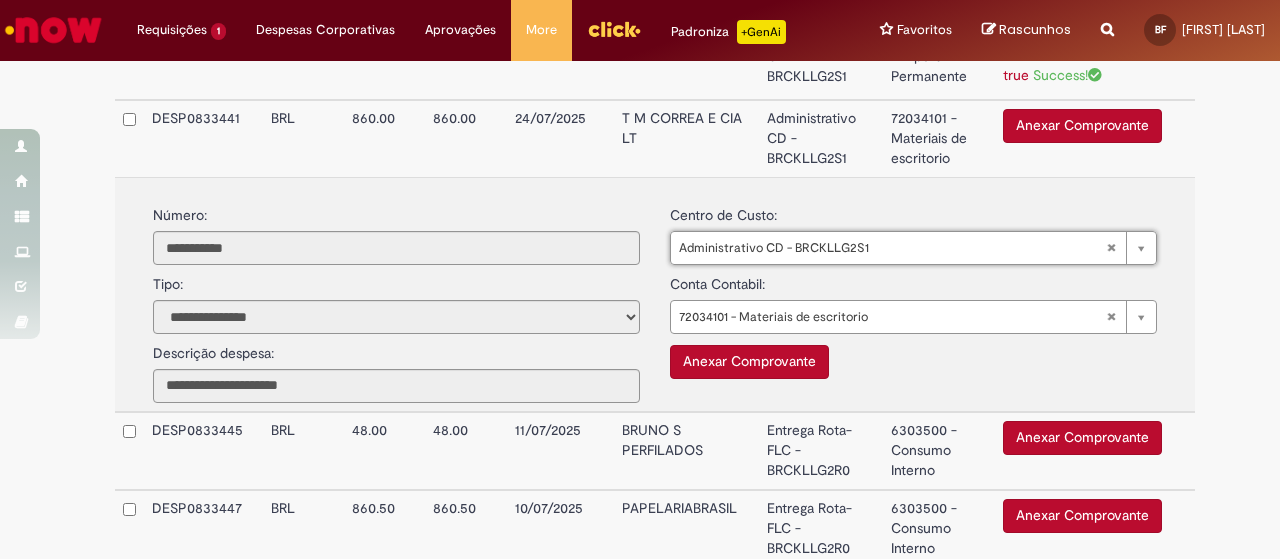 scroll, scrollTop: 700, scrollLeft: 0, axis: vertical 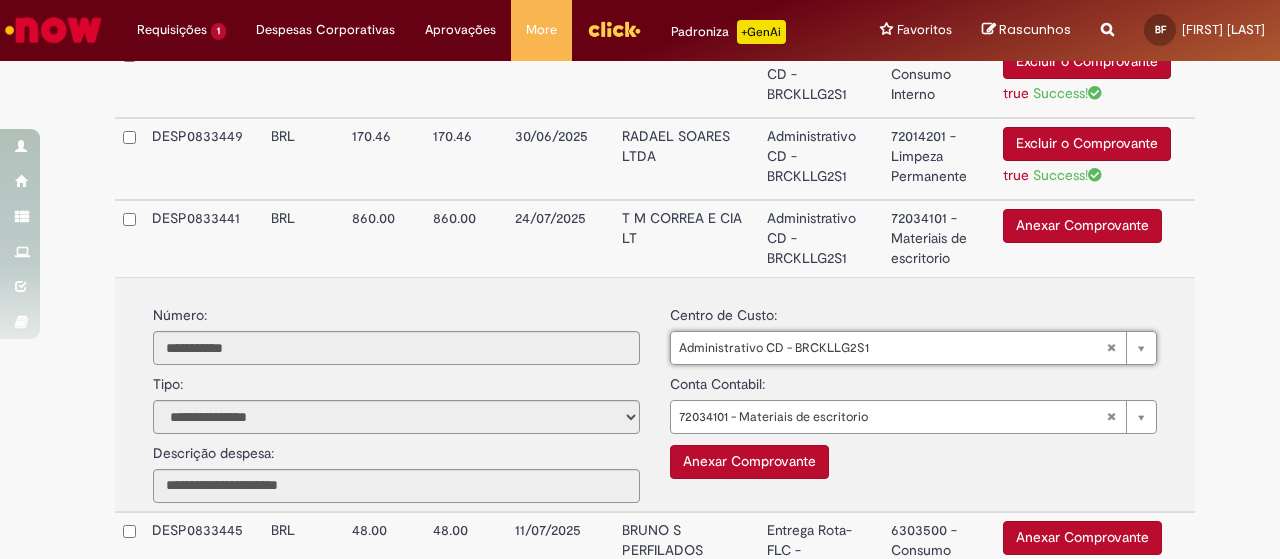 click on "Anexar Comprovante" at bounding box center (1082, 226) 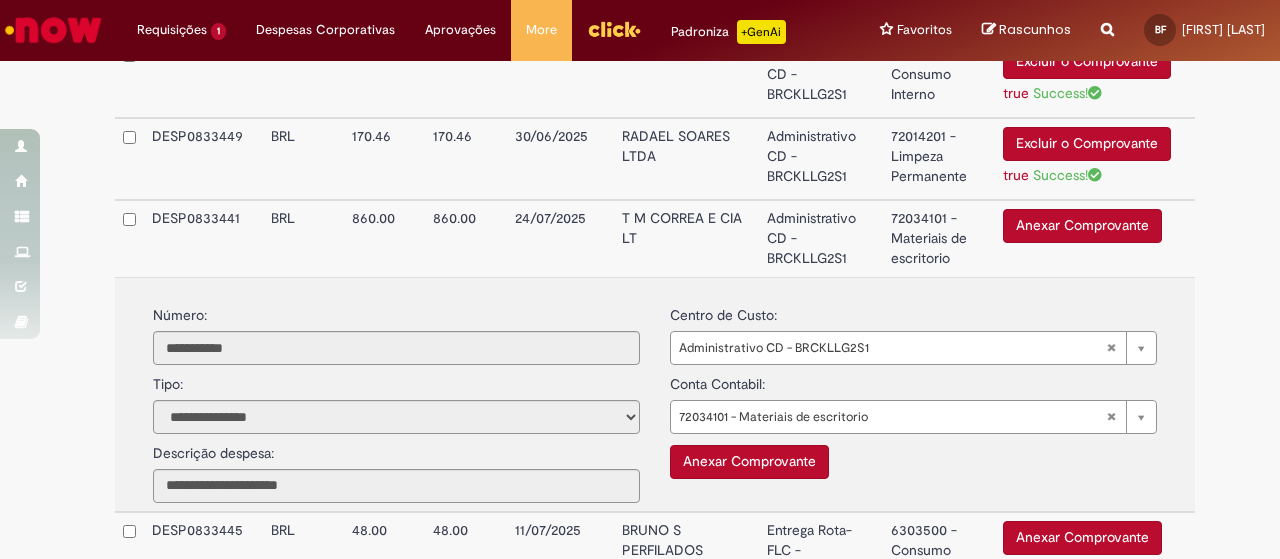 type 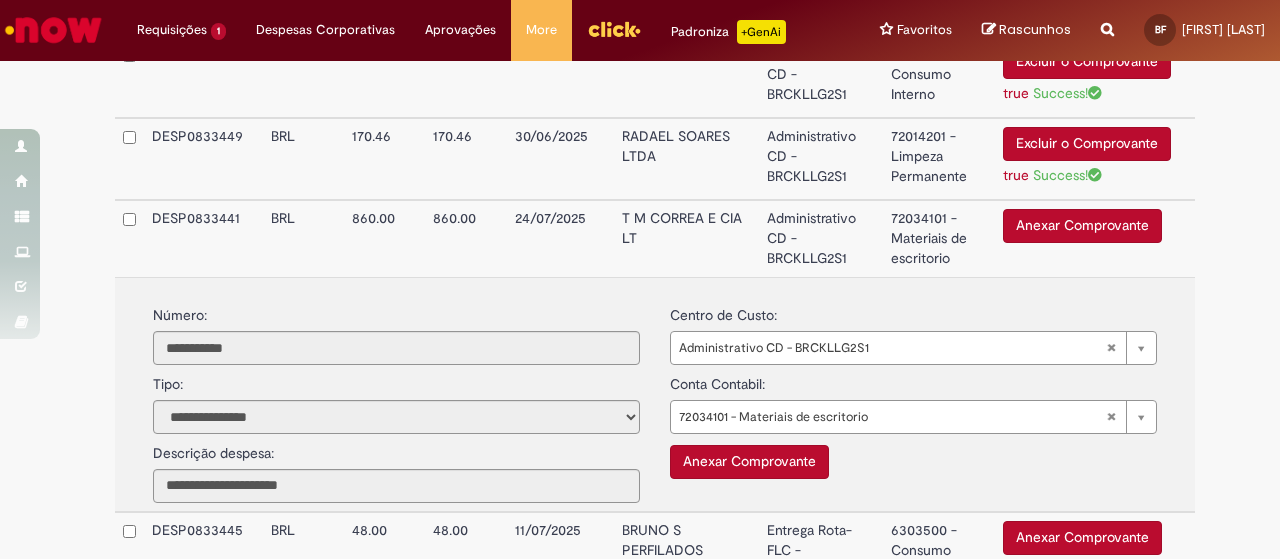 click on "Anexar Comprovante" at bounding box center (1082, 226) 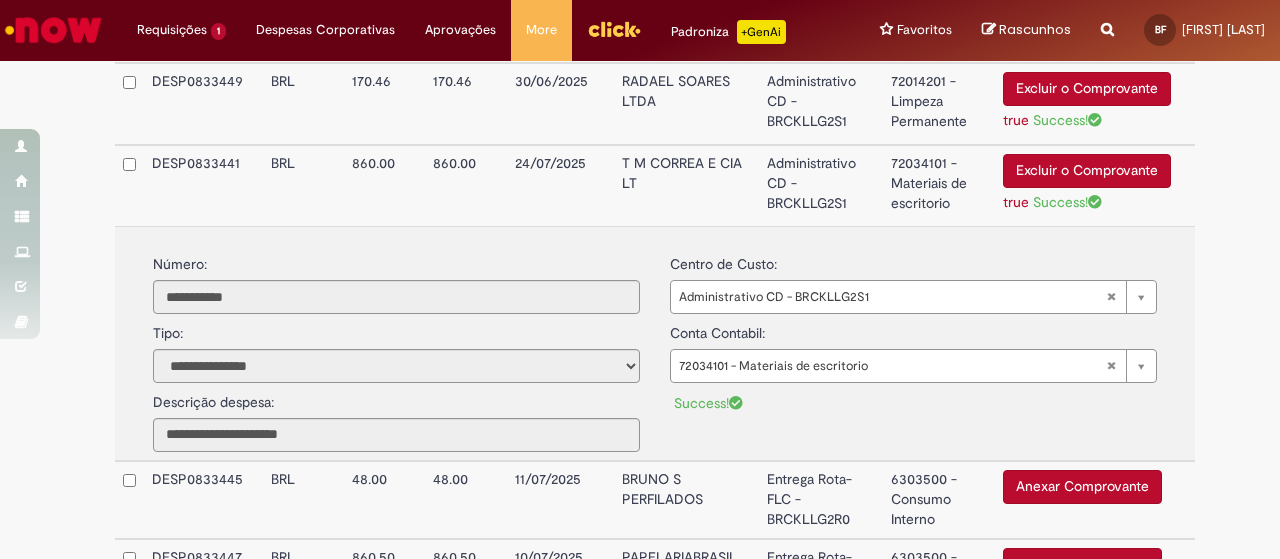 scroll, scrollTop: 800, scrollLeft: 0, axis: vertical 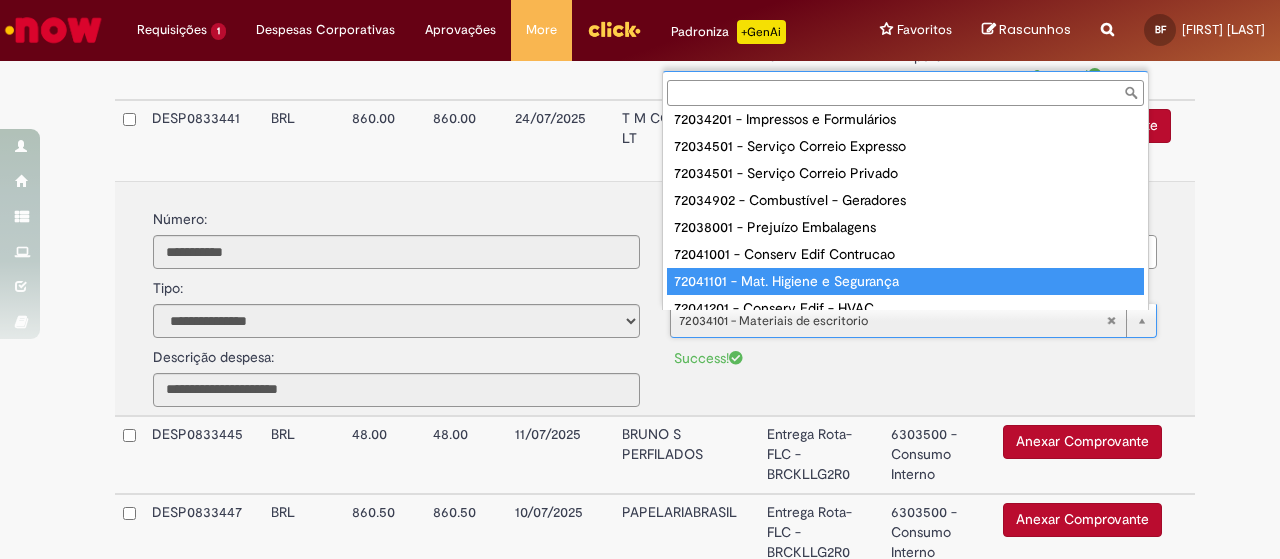 type on "**********" 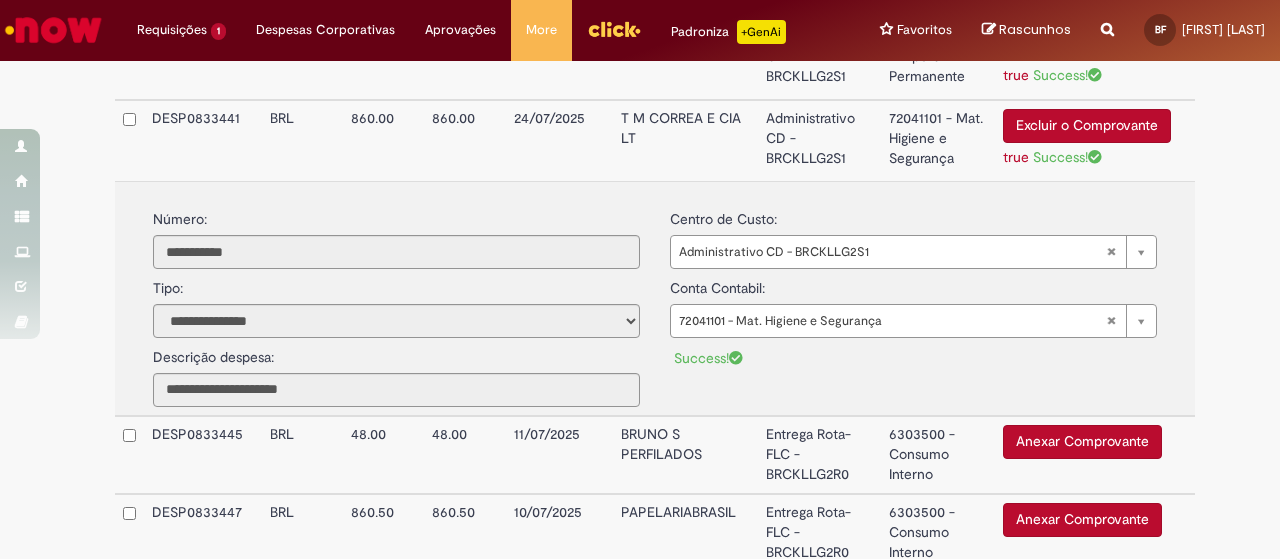 click on "T M CORREA E CIA LT" at bounding box center [685, 140] 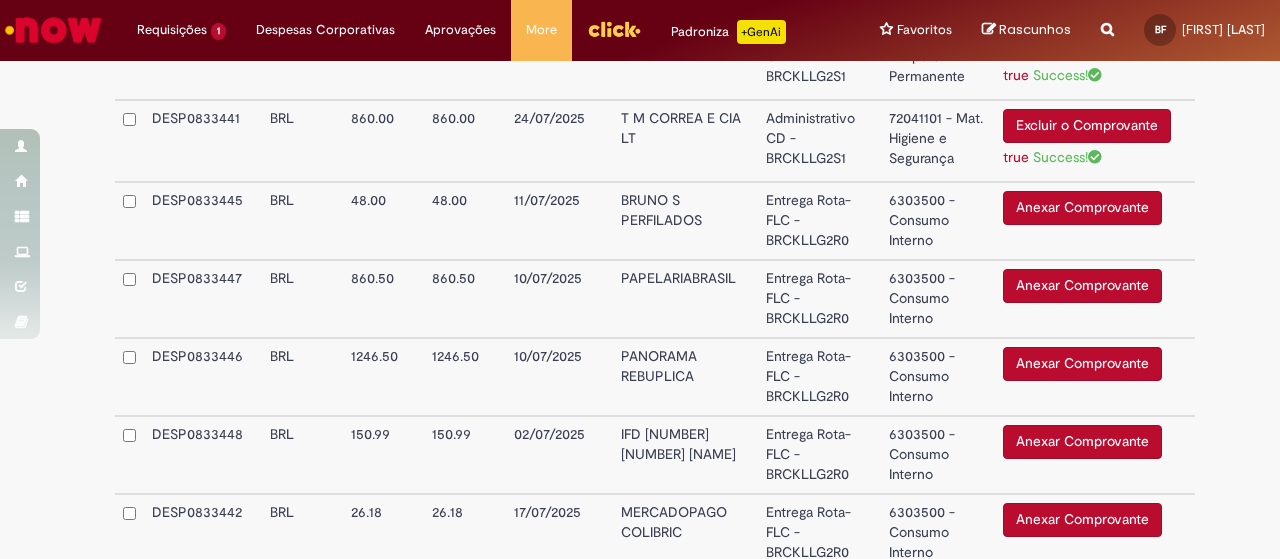 click on "Entrega Rota-FLC - BRCKLLG2R0" at bounding box center [819, 221] 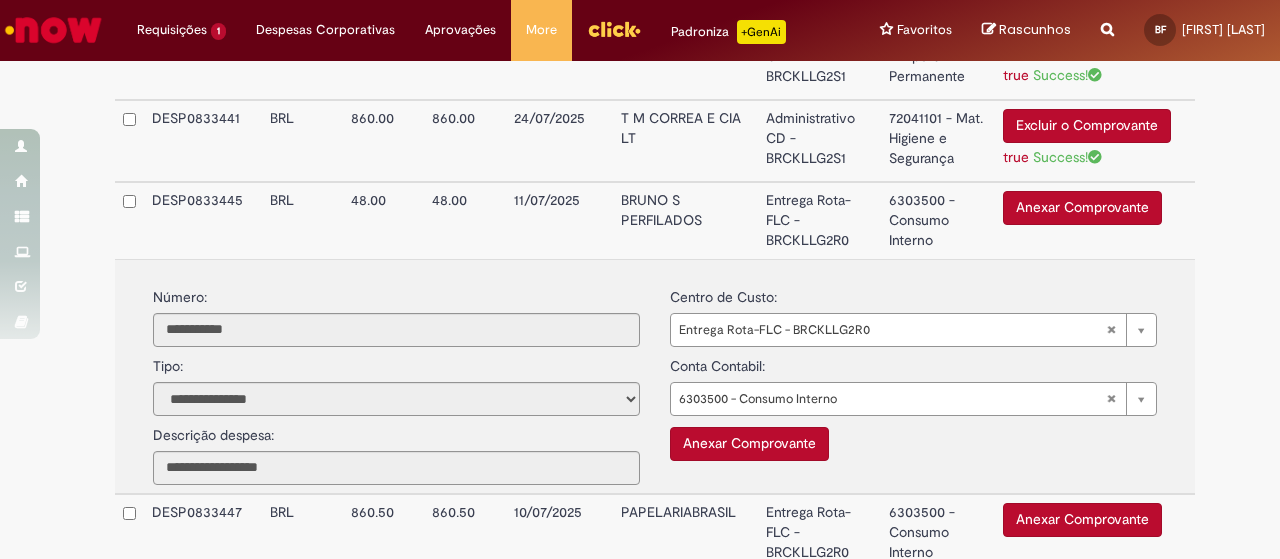 click on "Anexar Comprovante" at bounding box center [1082, 208] 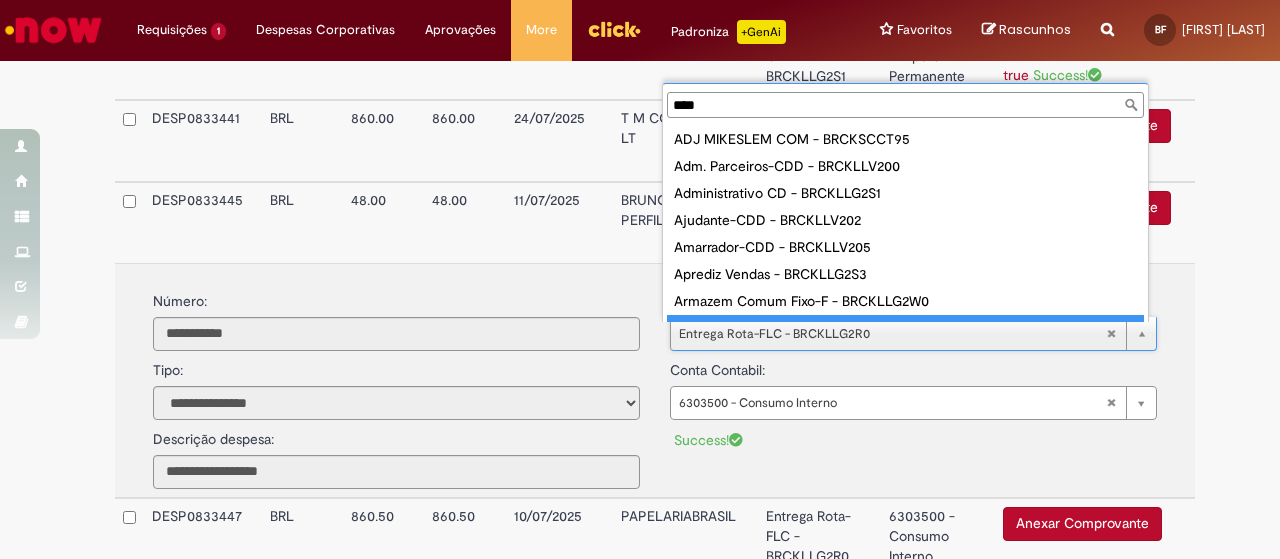 scroll, scrollTop: 16, scrollLeft: 0, axis: vertical 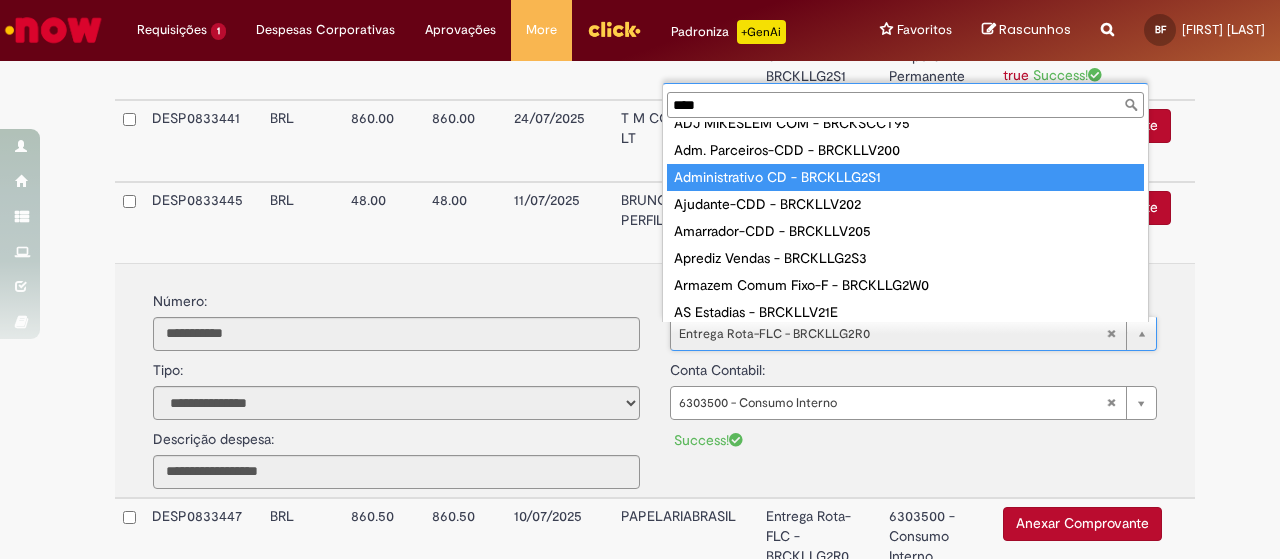 type on "****" 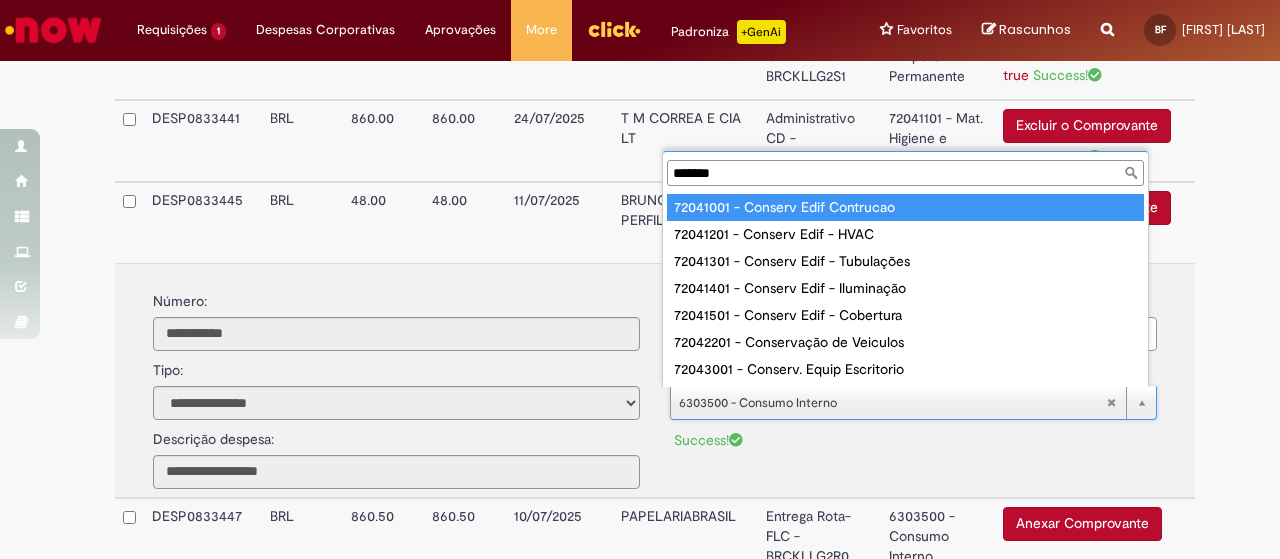type on "*******" 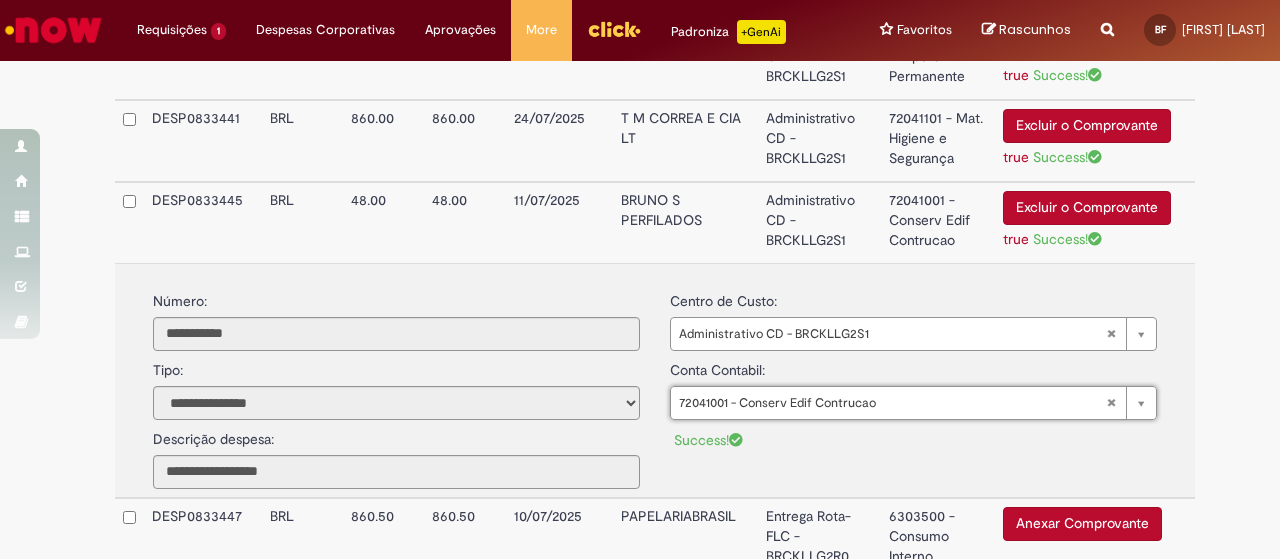 click on "BRUNO S PERFILADOS" at bounding box center [685, 222] 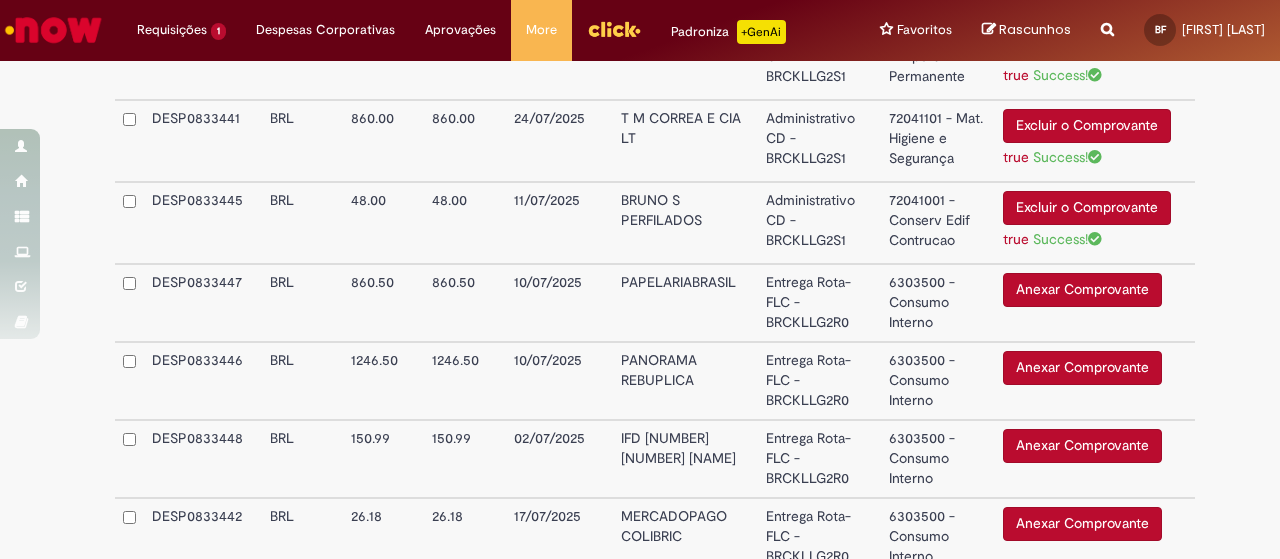 click on "PAPELARIABRASIL" at bounding box center [685, 303] 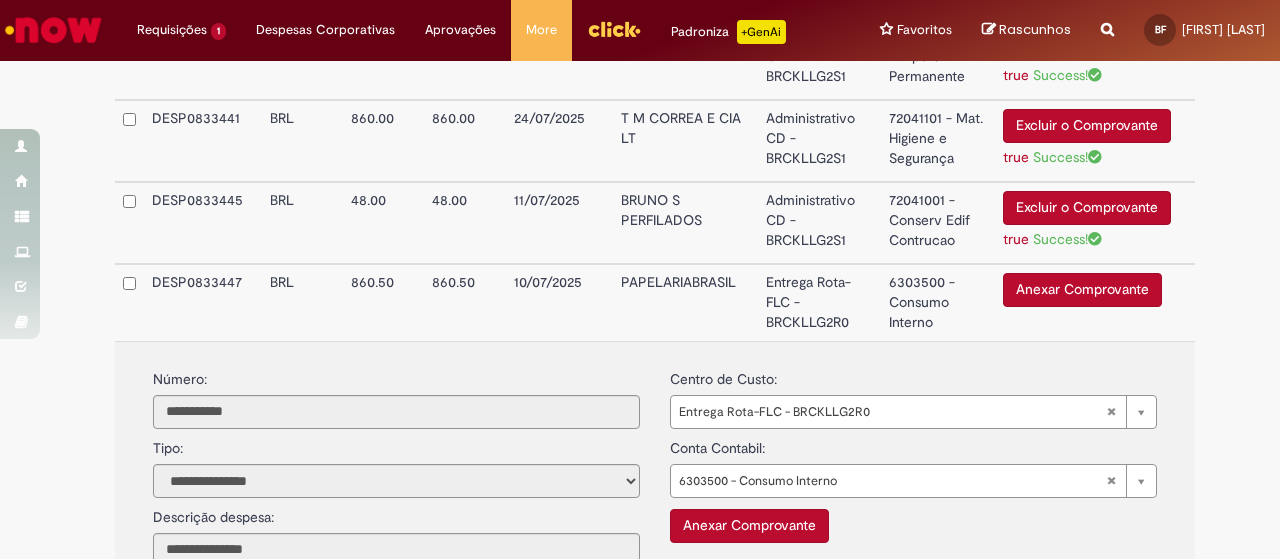 click on "Anexar Comprovante" at bounding box center [1082, 290] 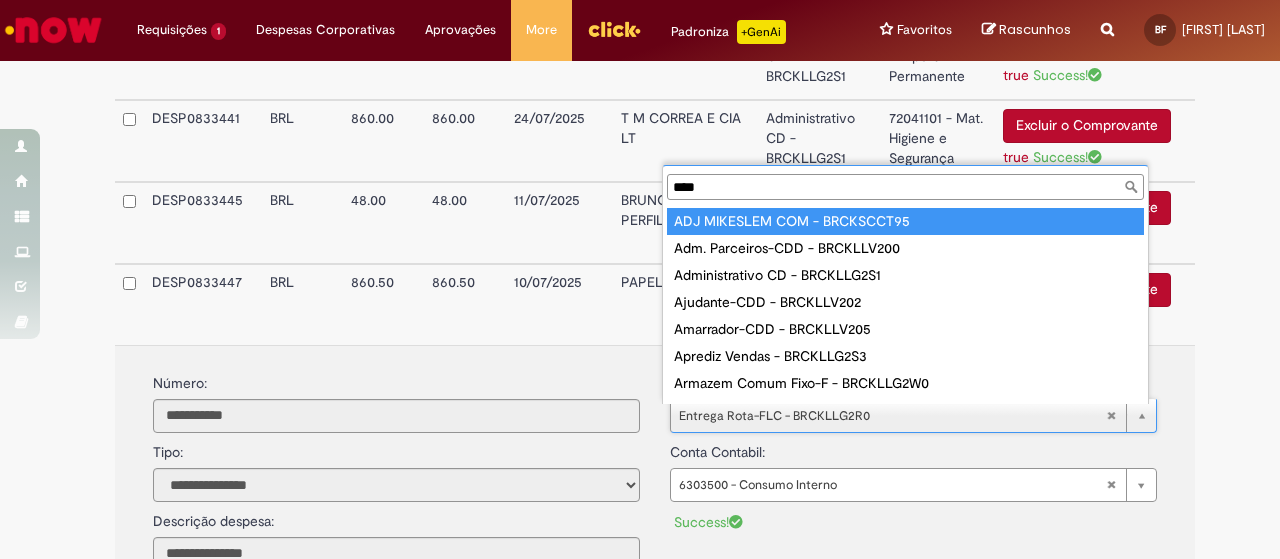 scroll, scrollTop: 16, scrollLeft: 0, axis: vertical 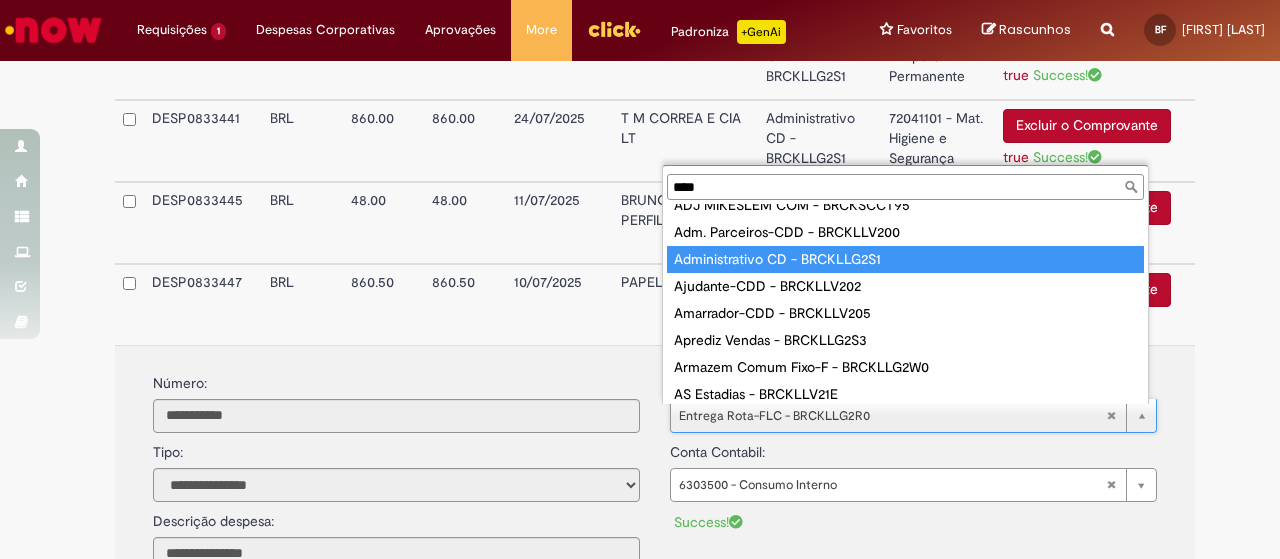type on "****" 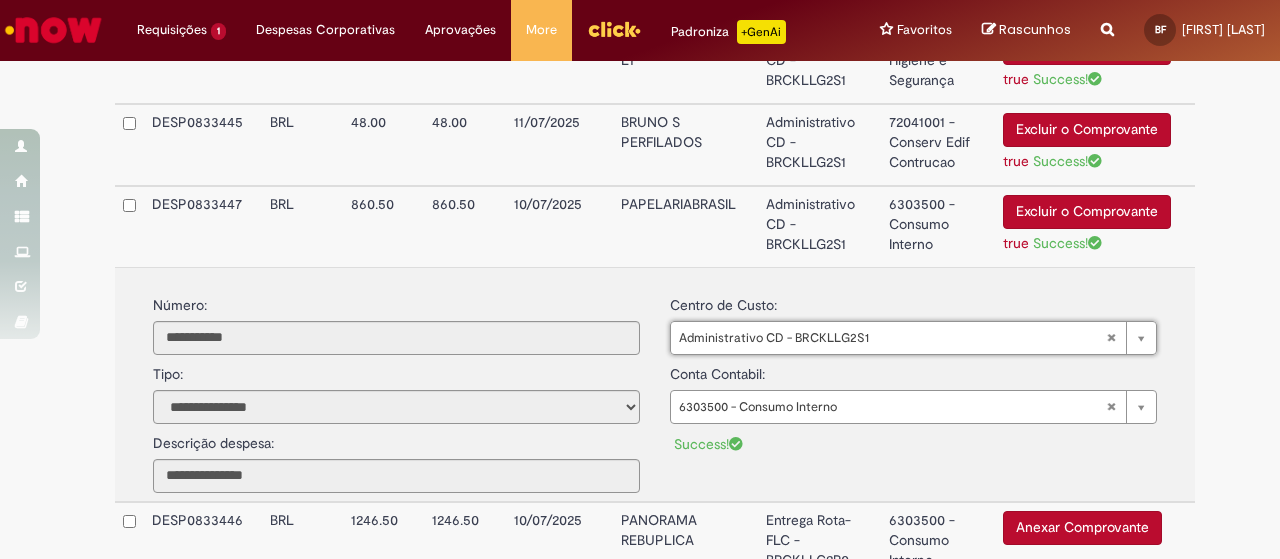scroll, scrollTop: 1000, scrollLeft: 0, axis: vertical 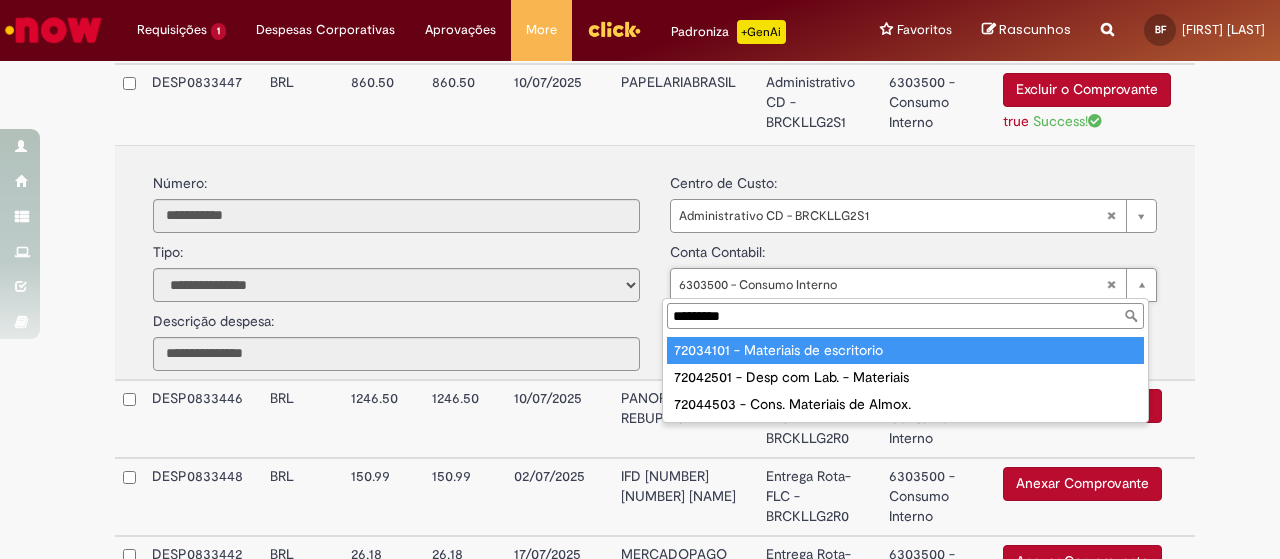 type on "*********" 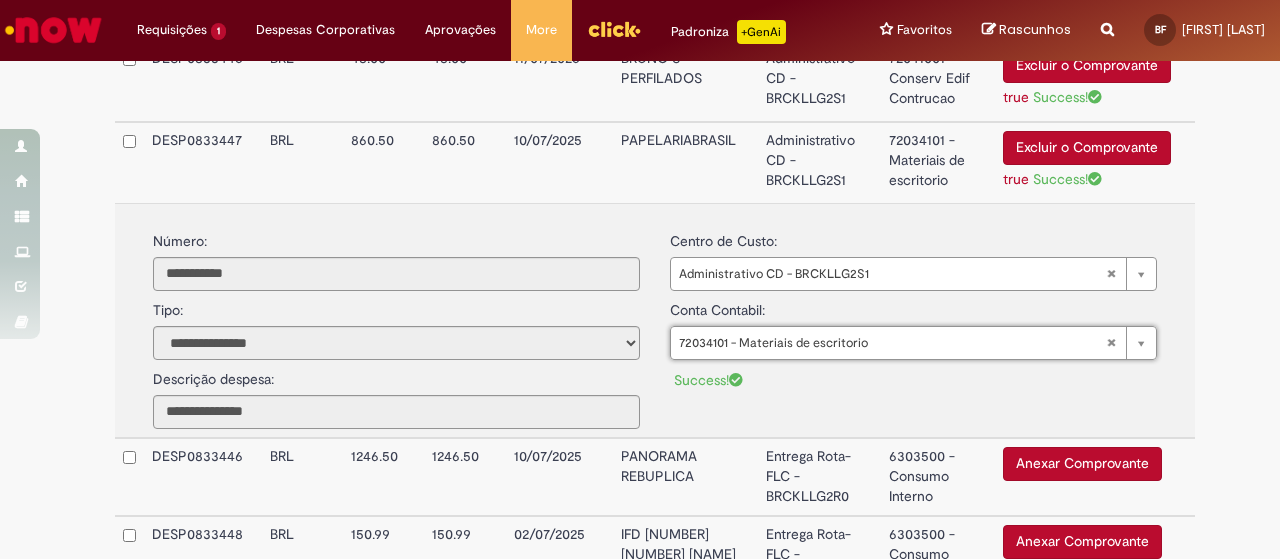 scroll, scrollTop: 900, scrollLeft: 0, axis: vertical 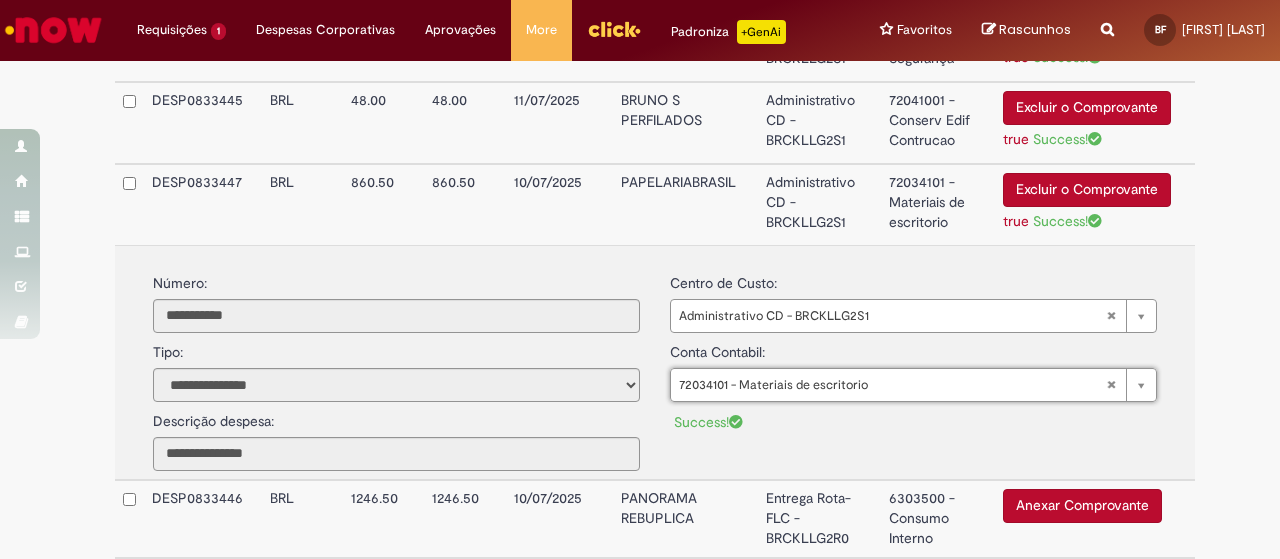 click on "PAPELARIABRASIL" at bounding box center [685, 204] 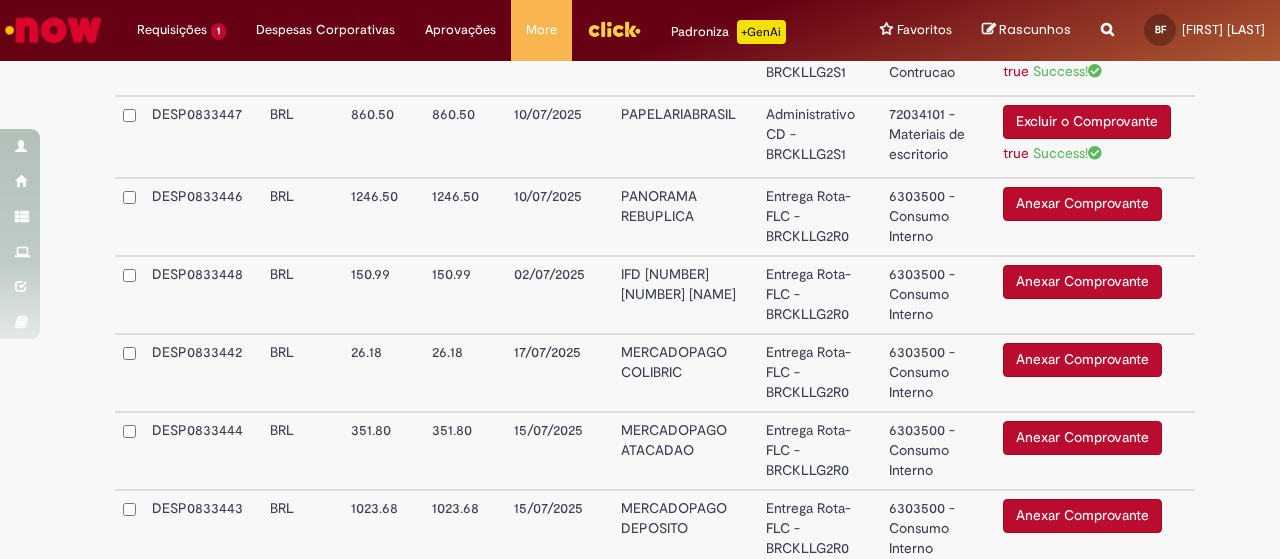 scroll, scrollTop: 1000, scrollLeft: 0, axis: vertical 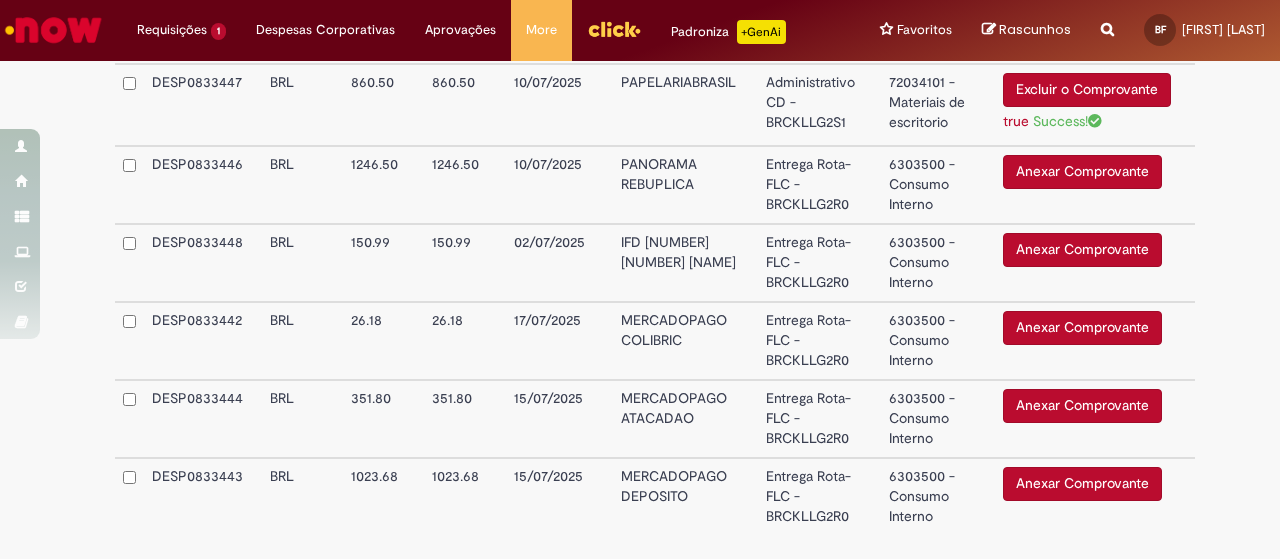 click on "02/07/2025" at bounding box center (559, 263) 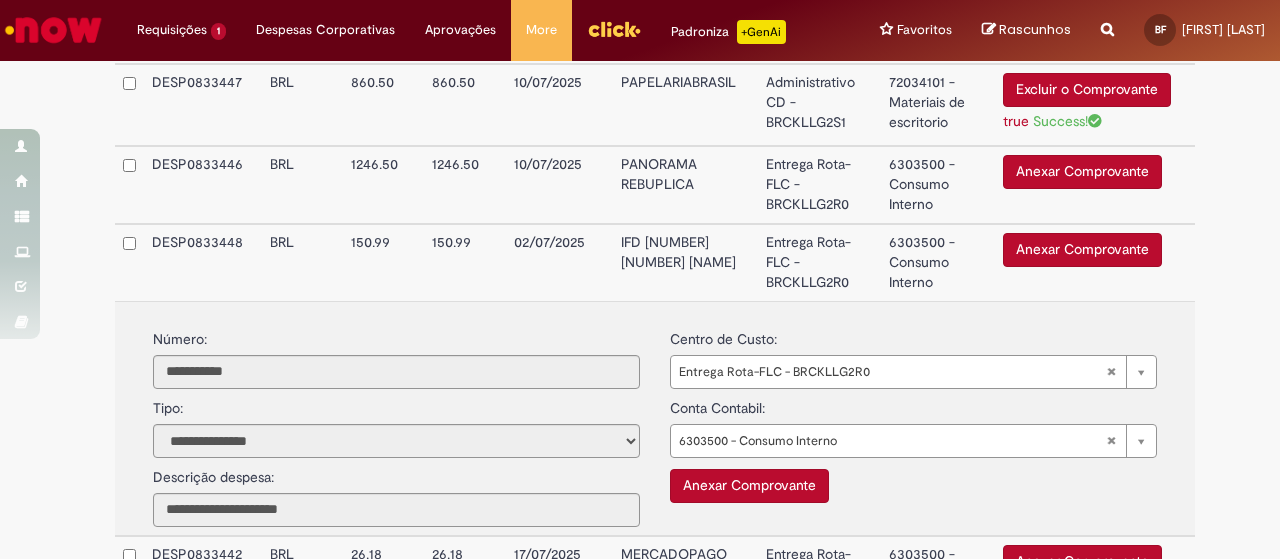 click on "10/07/2025" at bounding box center [559, 185] 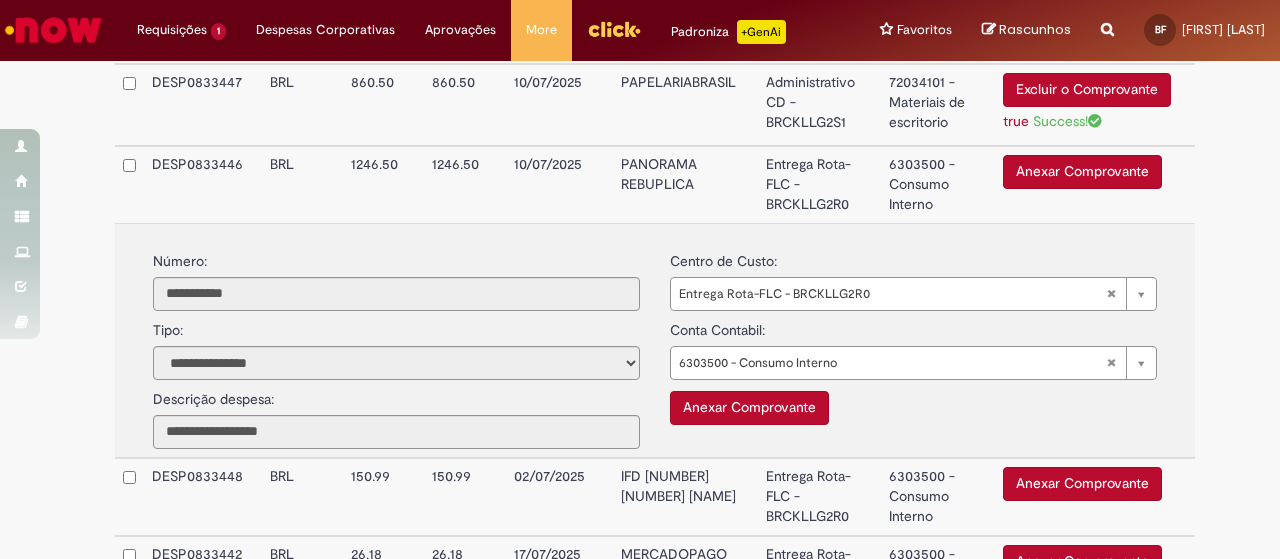 click on "Anexar Comprovante" at bounding box center (1082, 172) 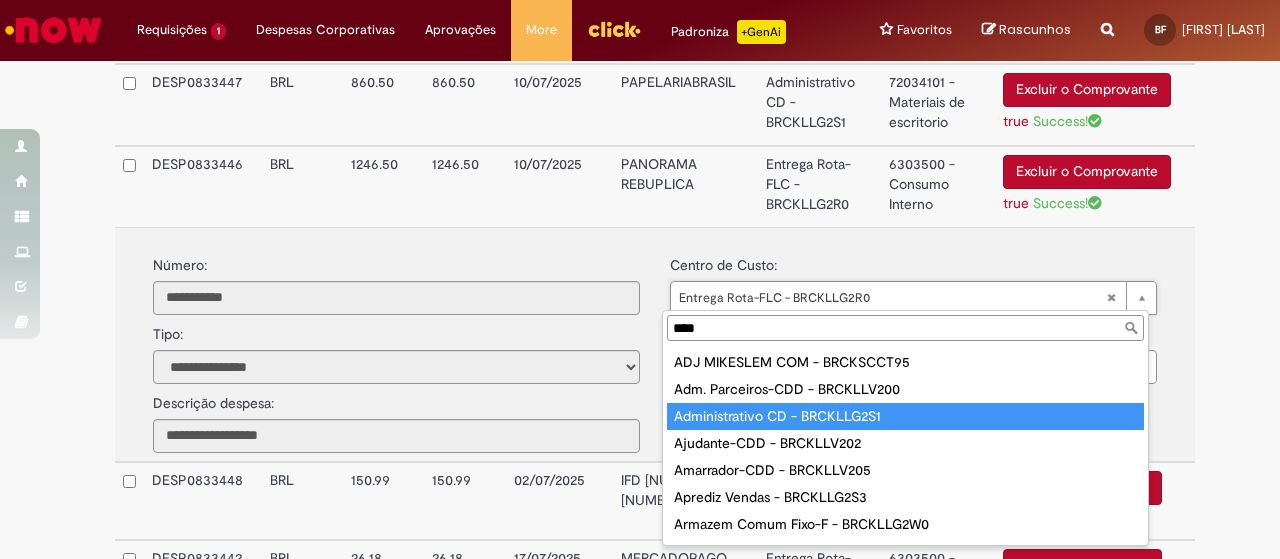 type on "****" 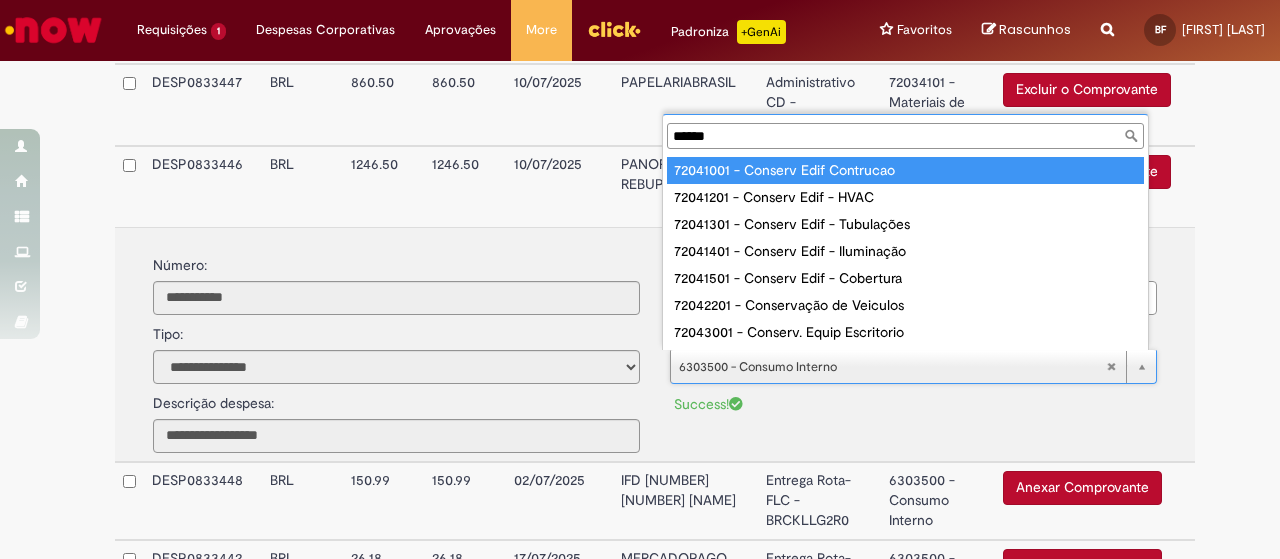type on "******" 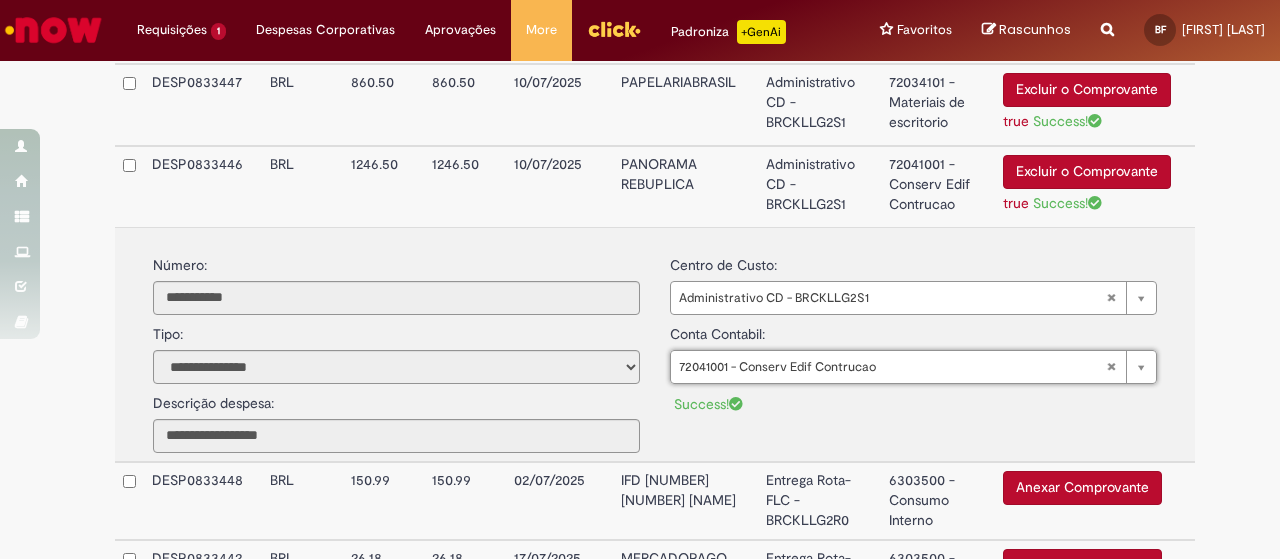 click on "PANORAMA REBUPLICA" at bounding box center (685, 186) 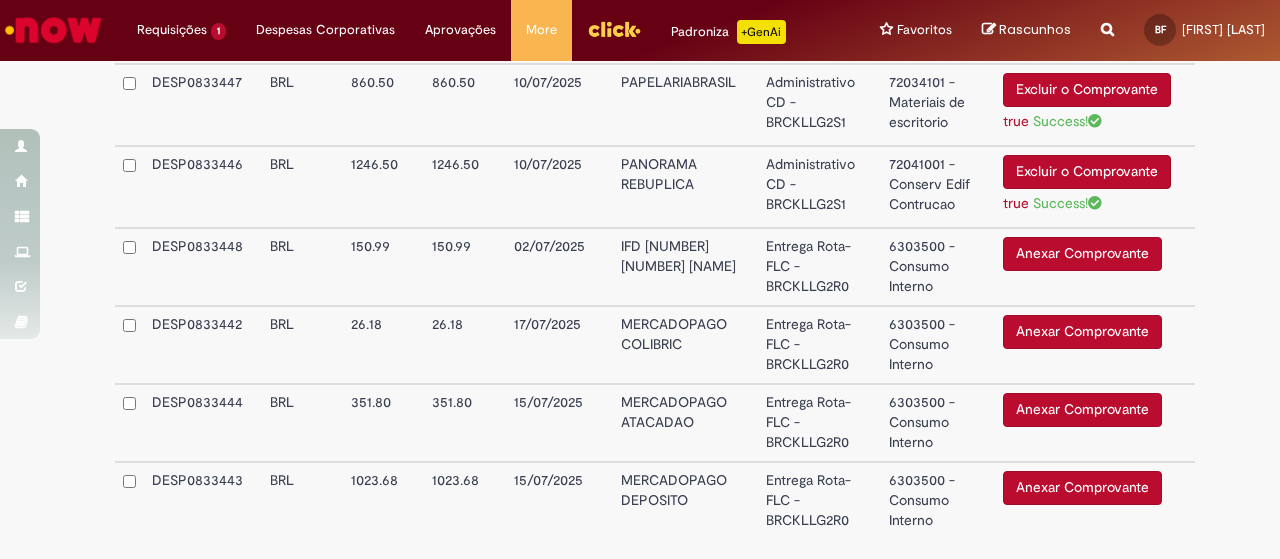 click on "IFD [NUMBER] [NUMBER] [NAME]" at bounding box center [685, 267] 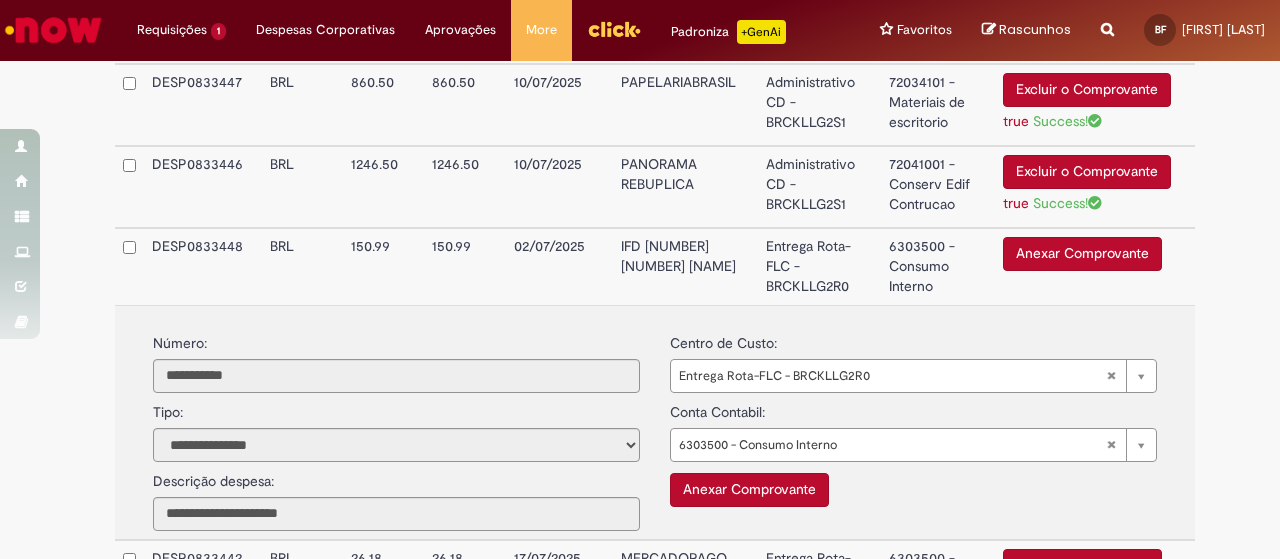 click on "Anexar Comprovante" at bounding box center (1082, 254) 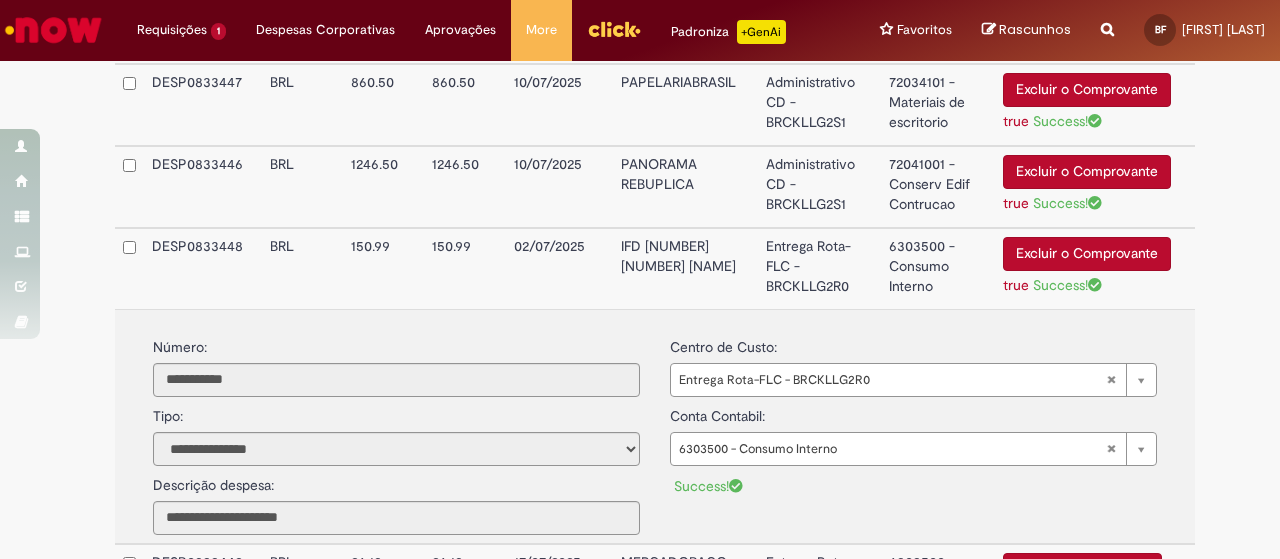scroll, scrollTop: 1100, scrollLeft: 0, axis: vertical 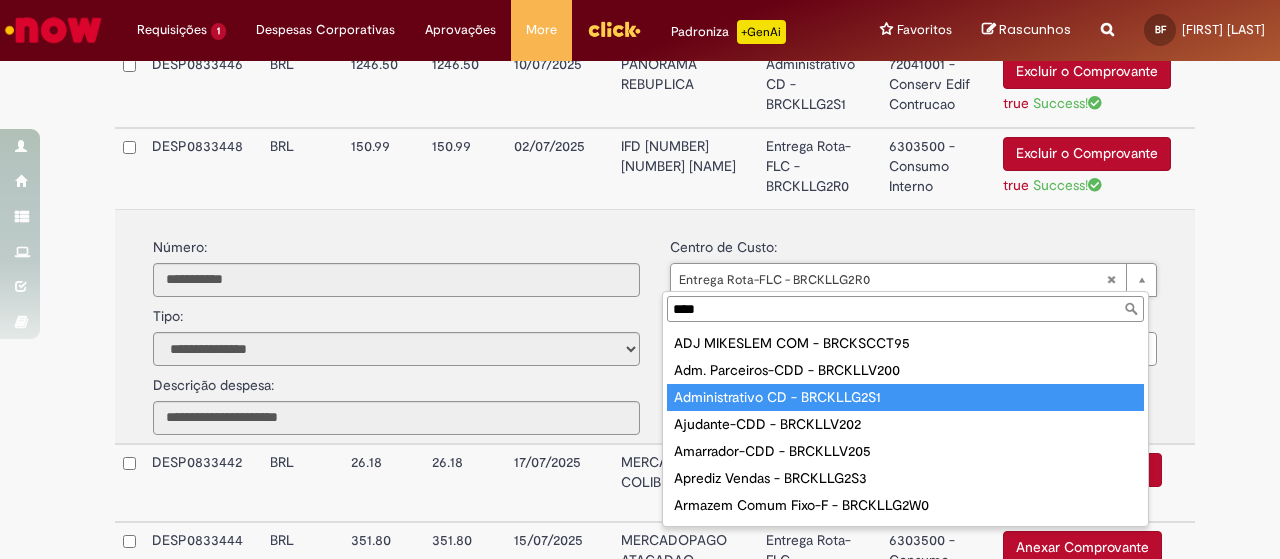 type on "****" 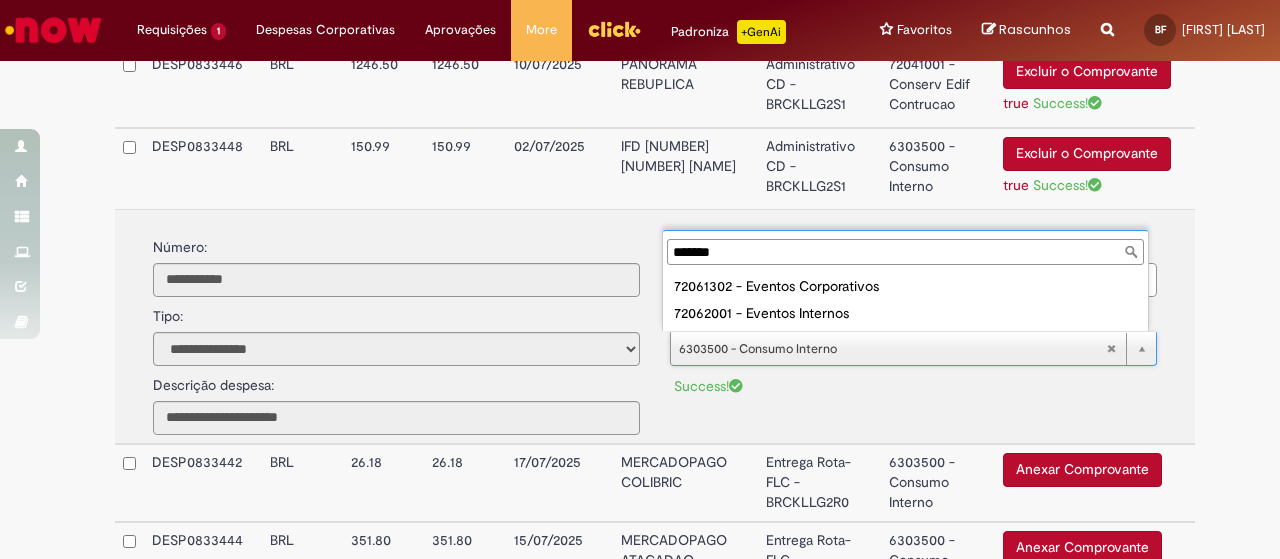 type on "*******" 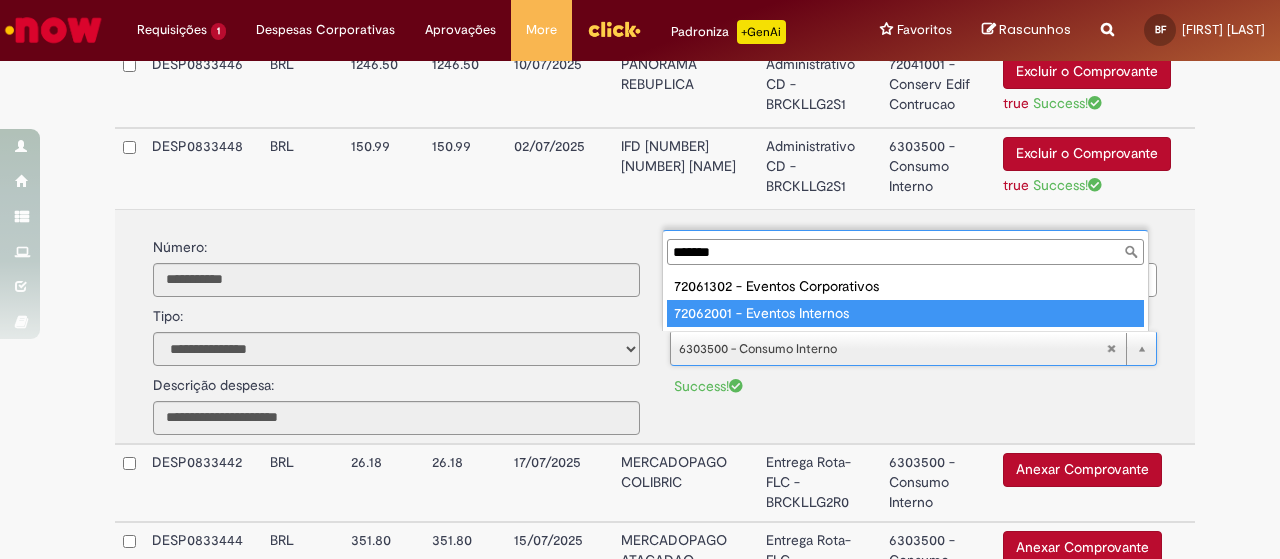 type on "**********" 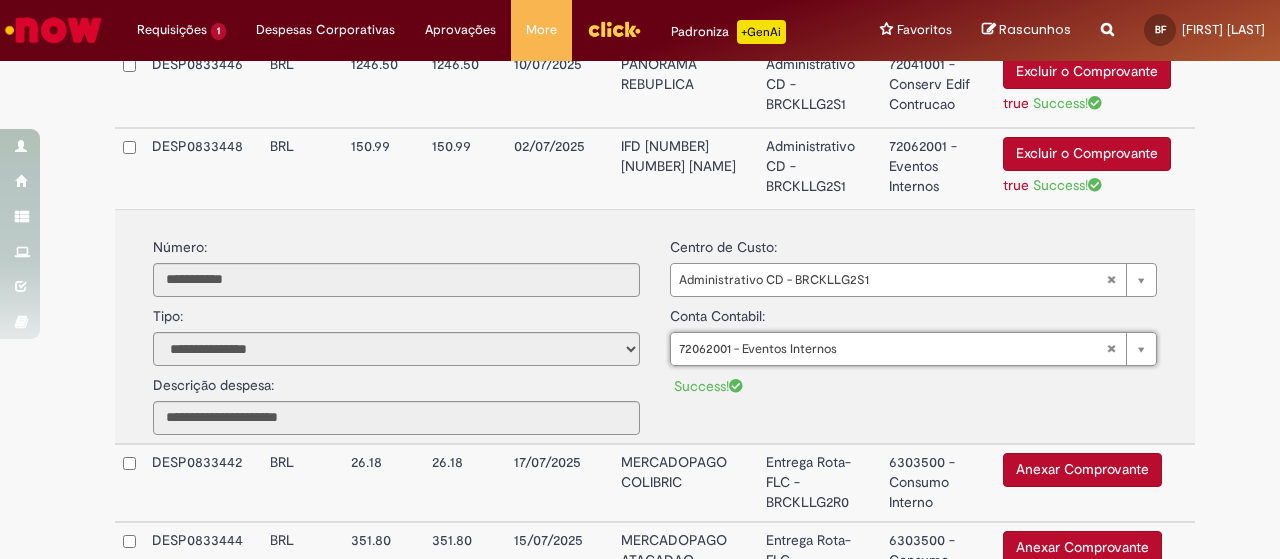 click on "IFD [NUMBER] [NUMBER] [NAME]" at bounding box center [685, 168] 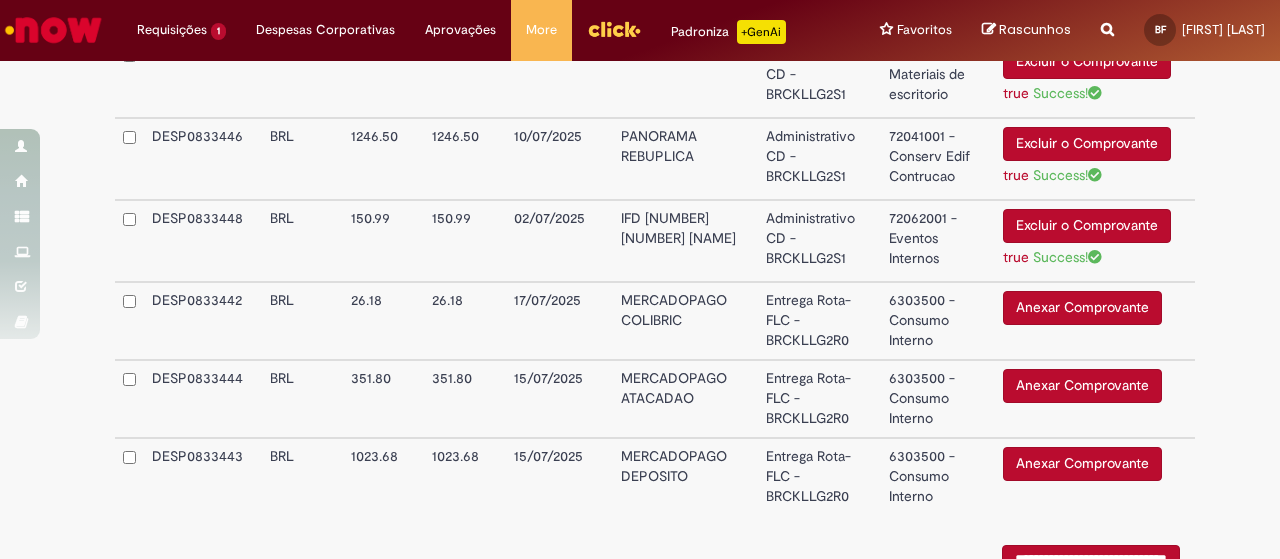 scroll, scrollTop: 1100, scrollLeft: 0, axis: vertical 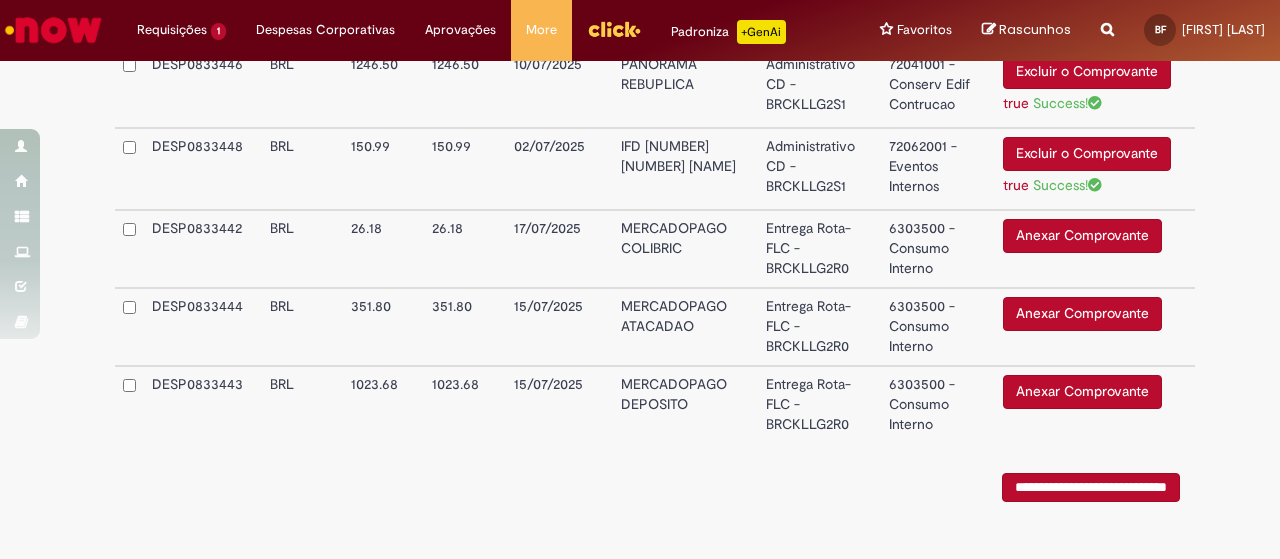 click on "MERCADOPAGO  COLIBRIC" at bounding box center [685, 249] 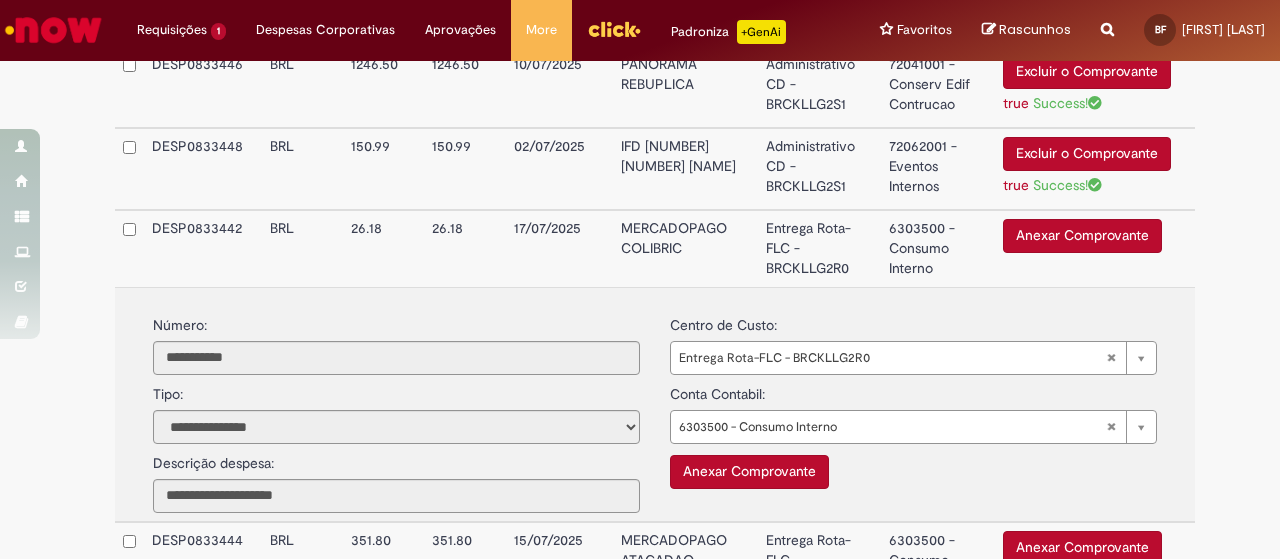 click on "Anexar Comprovante" at bounding box center [1082, 236] 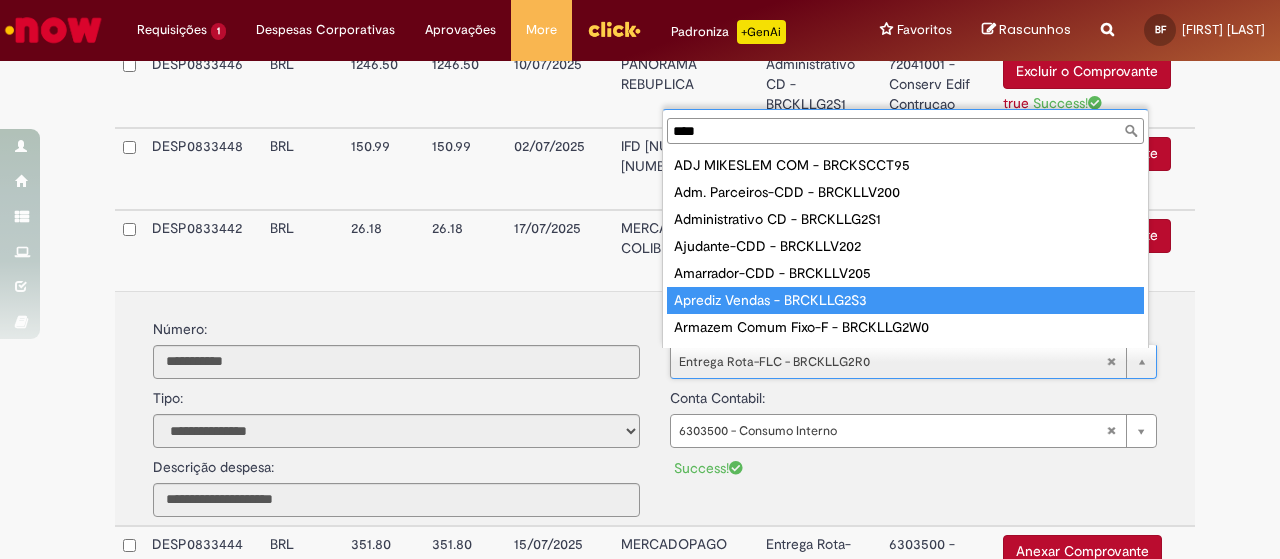 scroll, scrollTop: 16, scrollLeft: 0, axis: vertical 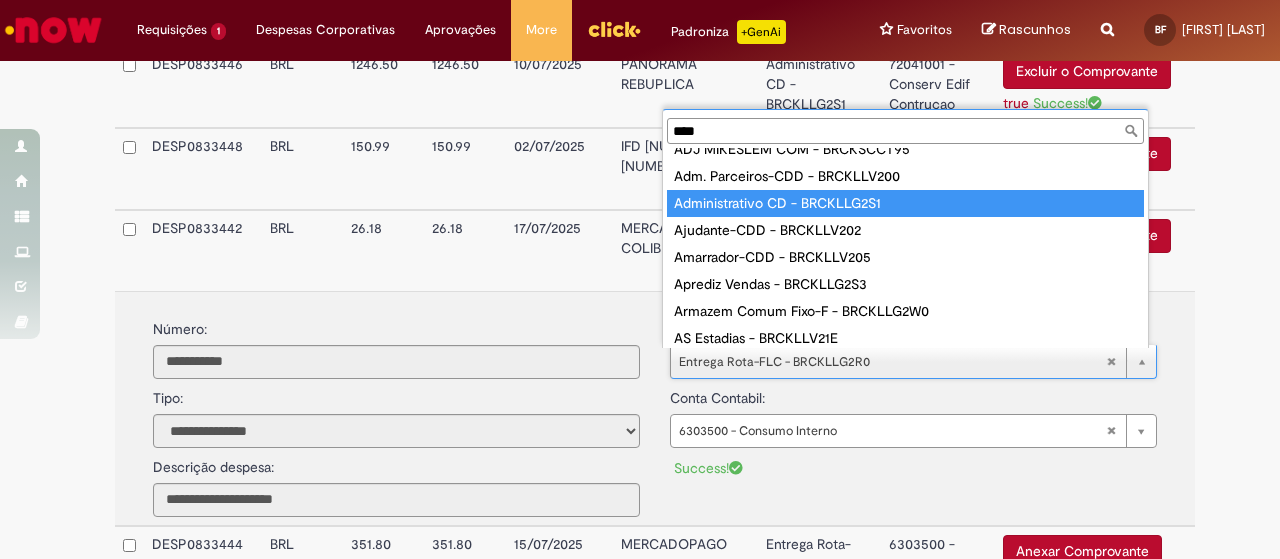 type on "****" 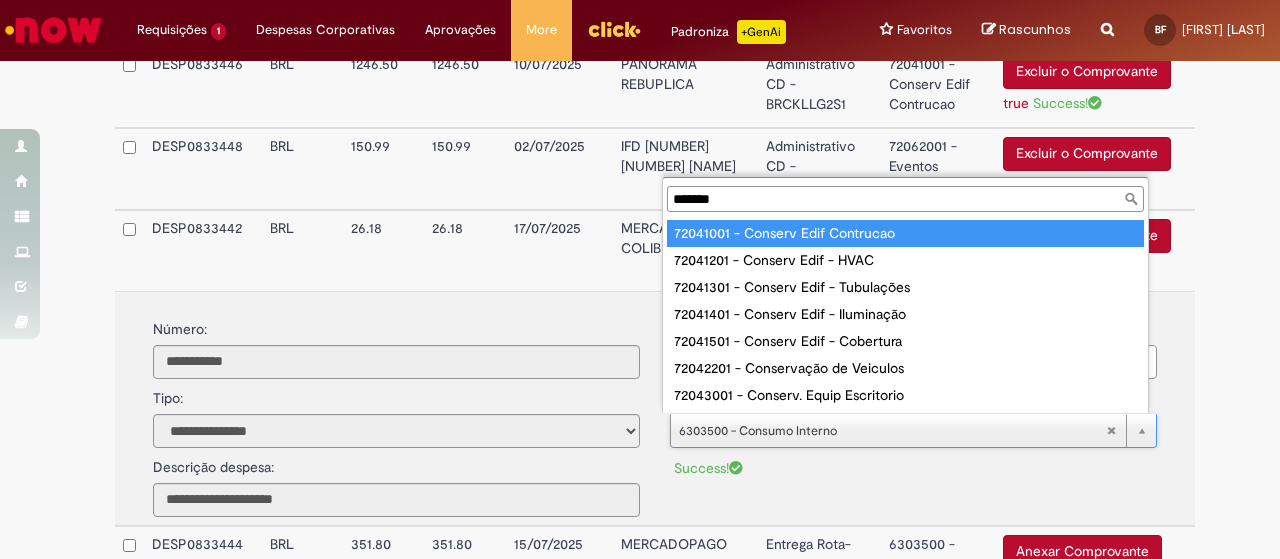 type on "*******" 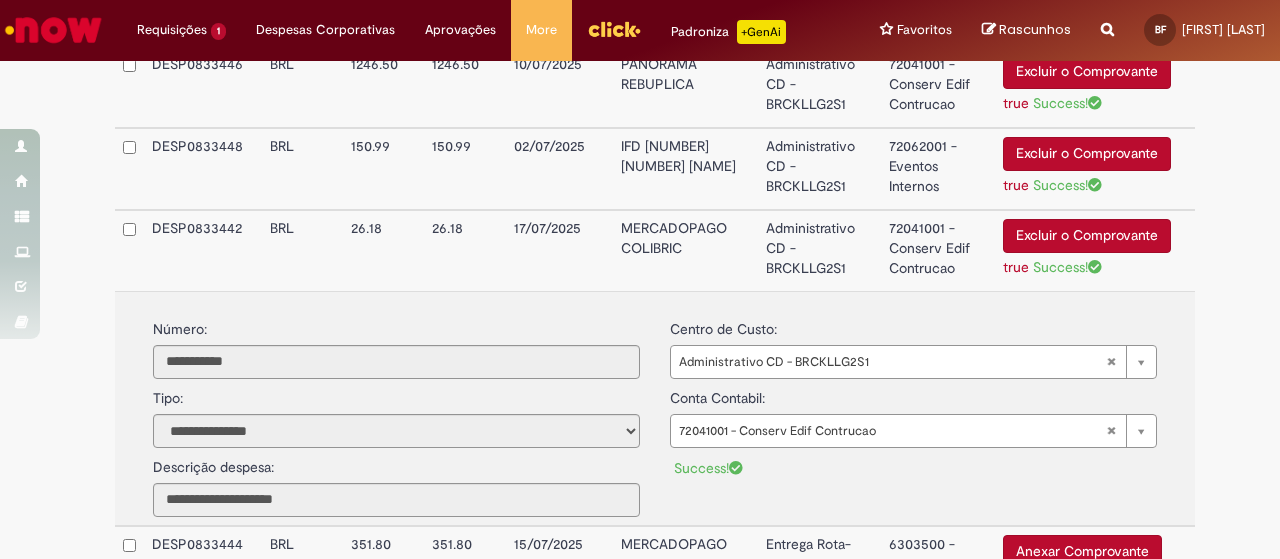 click on "MERCADOPAGO  COLIBRIC" at bounding box center [685, 250] 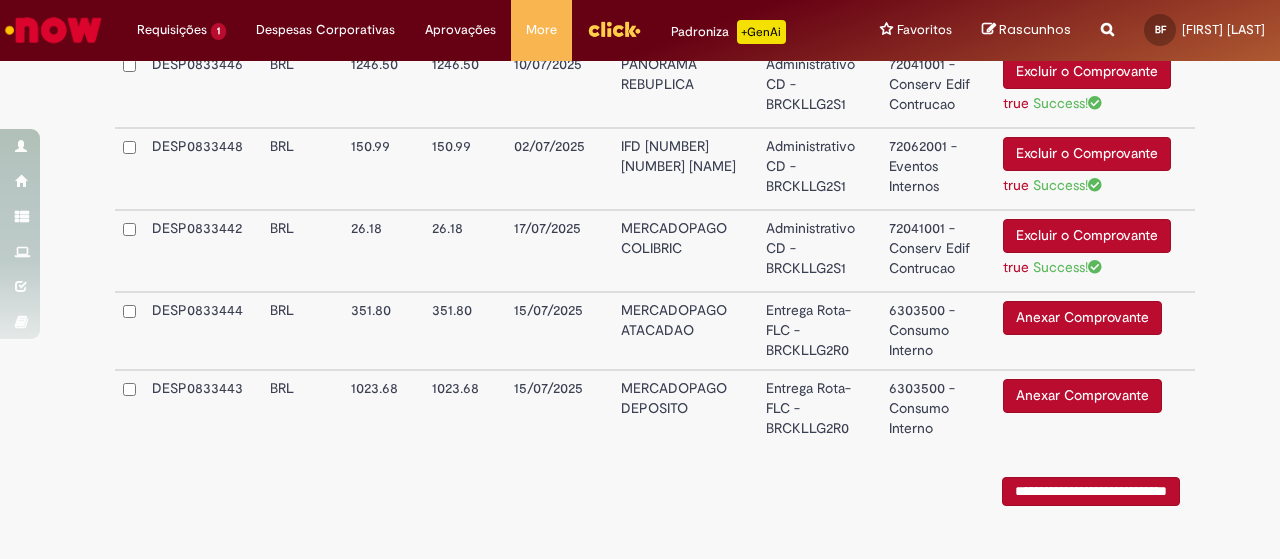 click on "MERCADOPAGO  ATACADAO" at bounding box center [685, 331] 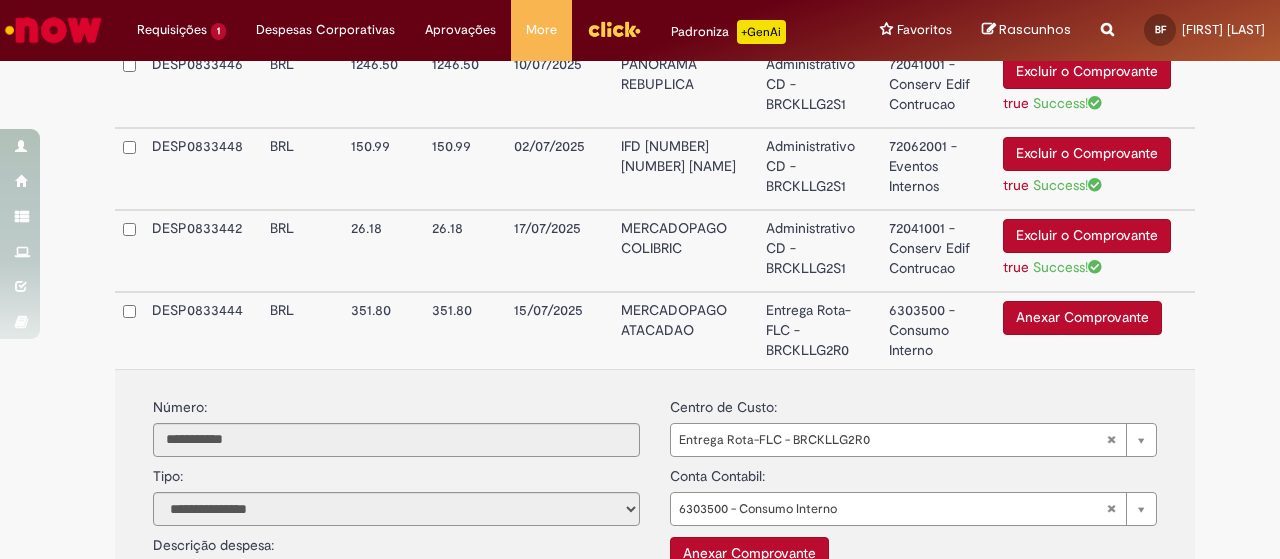 click on "Anexar Comprovante" at bounding box center (1082, 318) 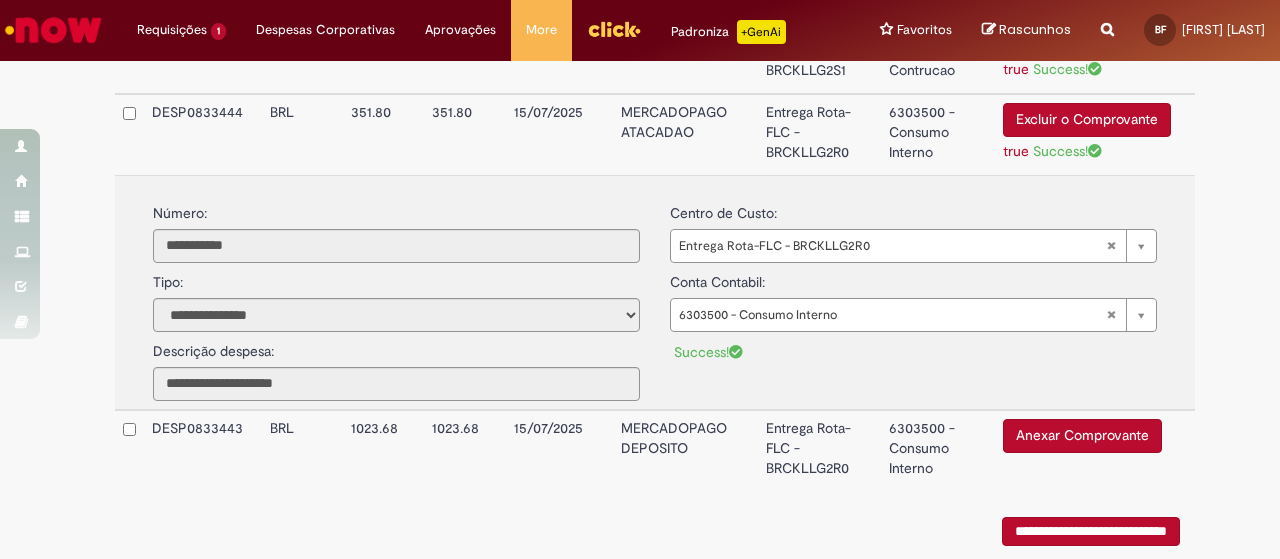 scroll, scrollTop: 1300, scrollLeft: 0, axis: vertical 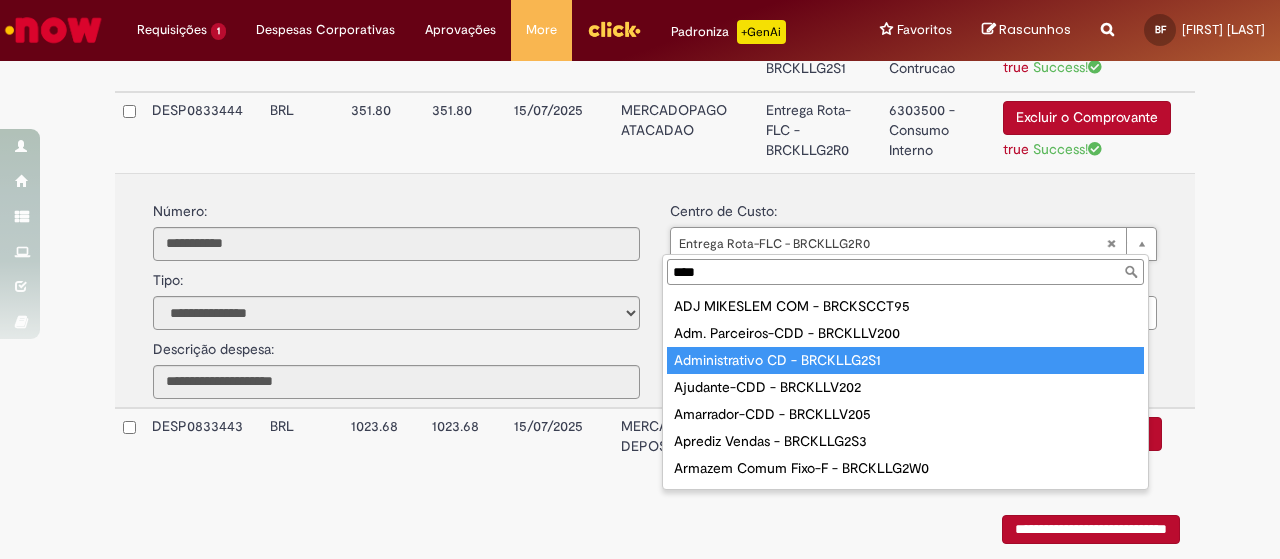 type on "****" 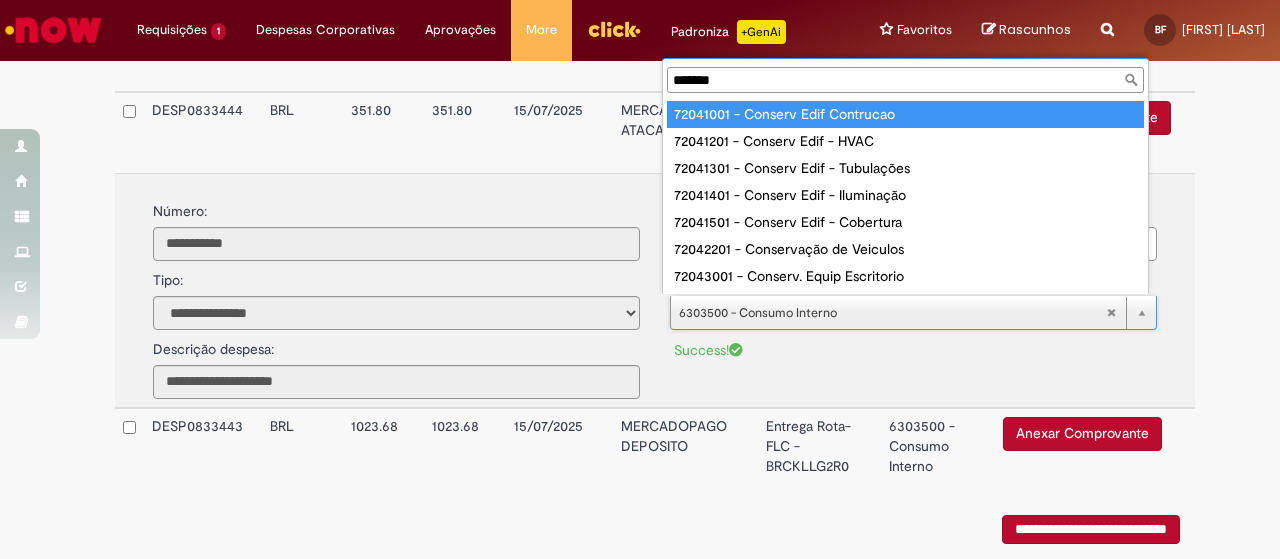 type on "*******" 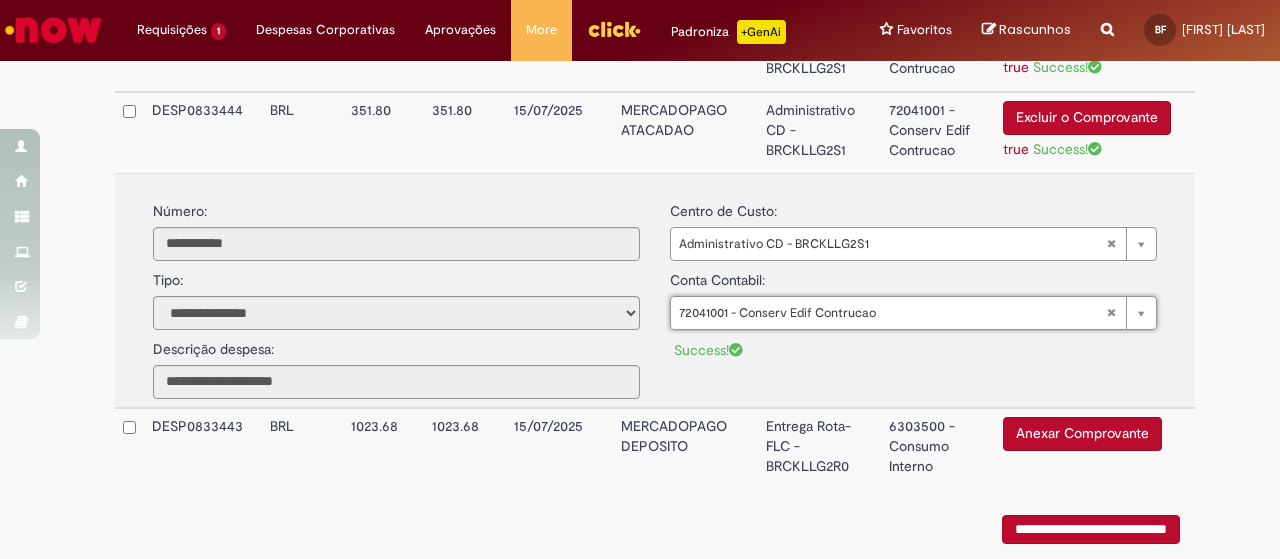 click on "15/07/2025" at bounding box center (559, 132) 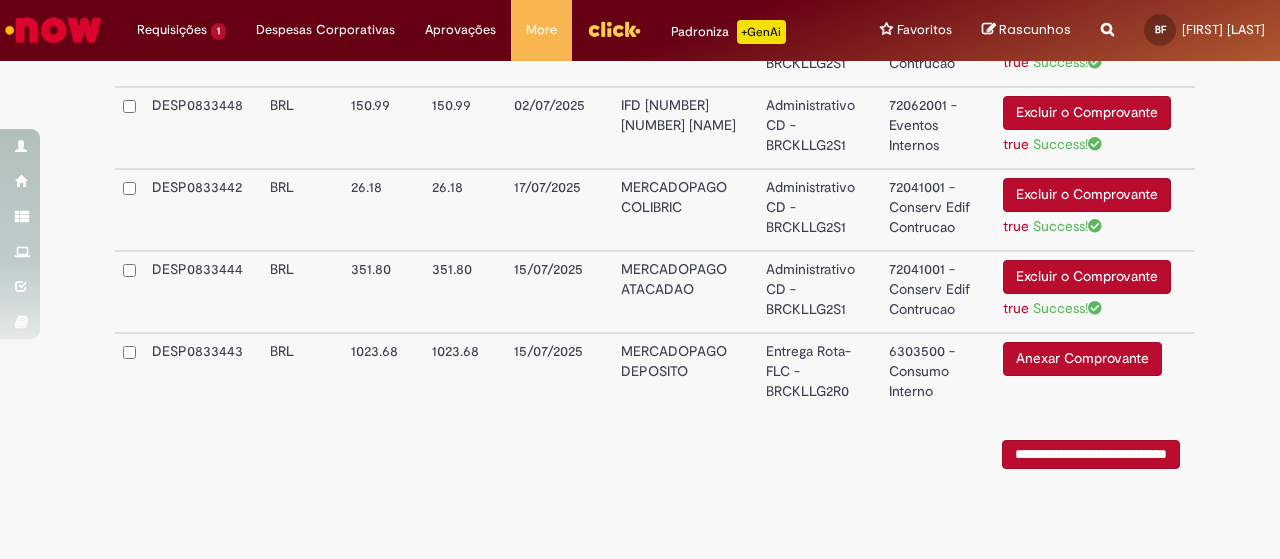scroll, scrollTop: 1140, scrollLeft: 0, axis: vertical 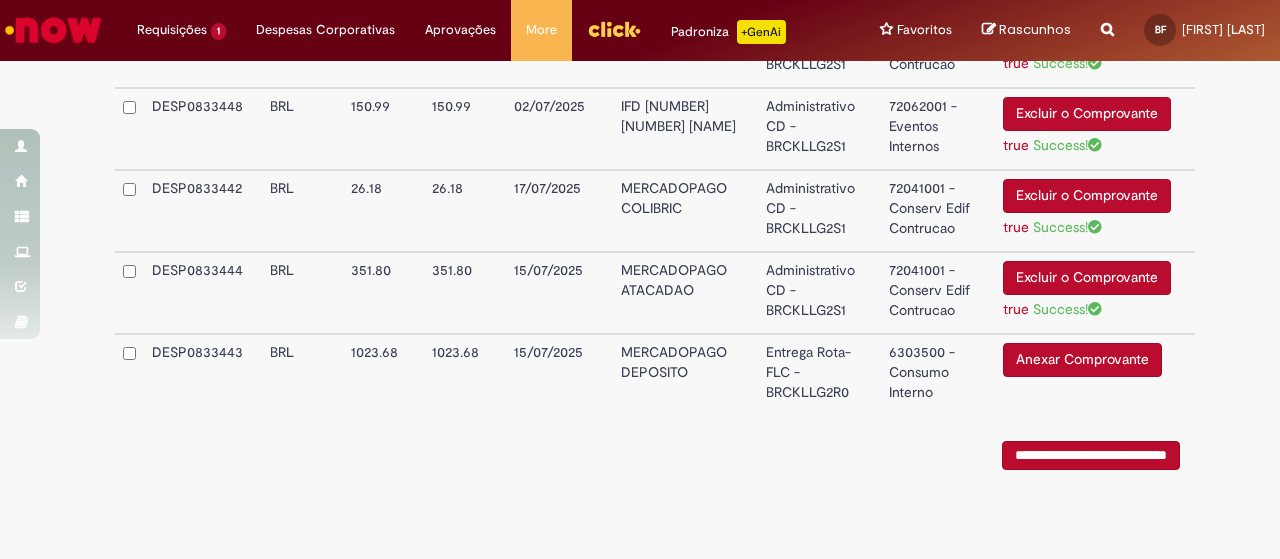 click on "MERCADOPAGO  DEPOSITO" at bounding box center (685, 372) 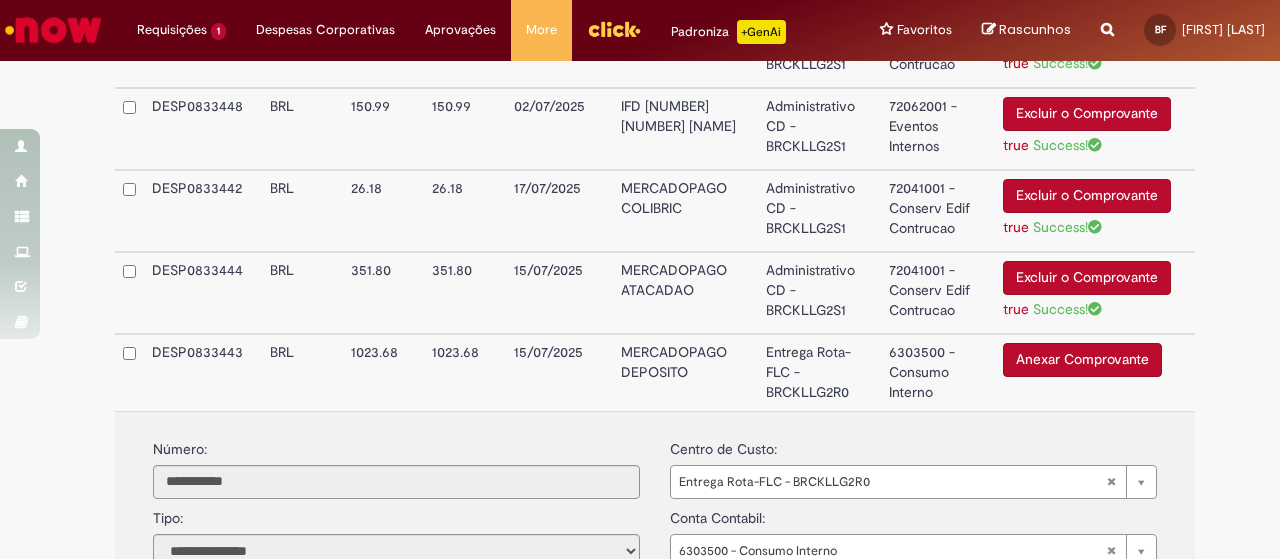 scroll, scrollTop: 1300, scrollLeft: 0, axis: vertical 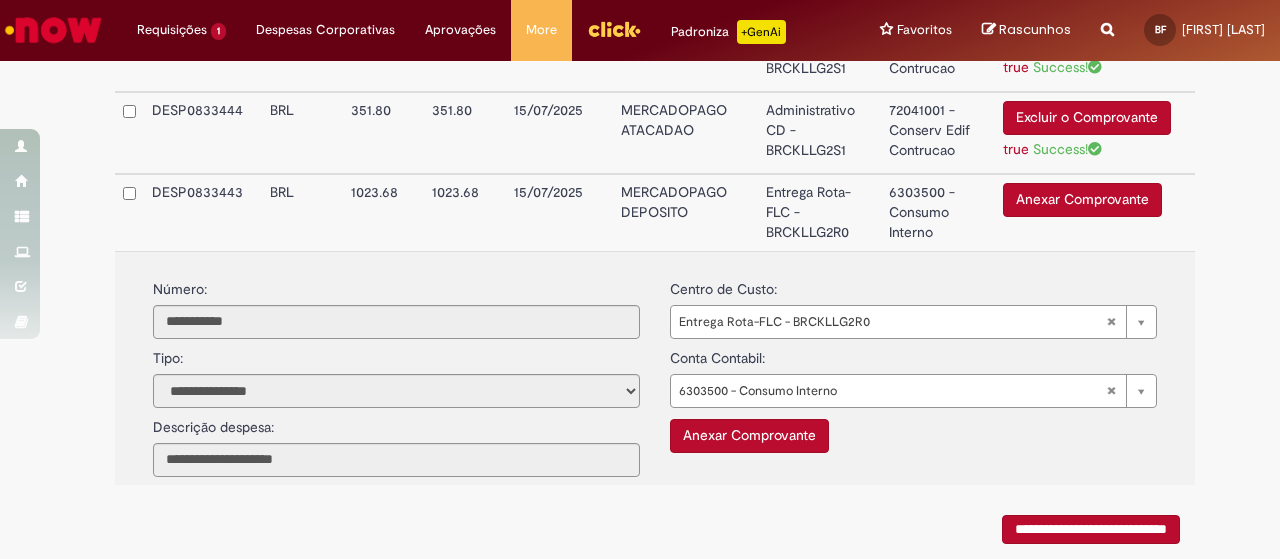 click on "Anexar Comprovante" at bounding box center [1082, 200] 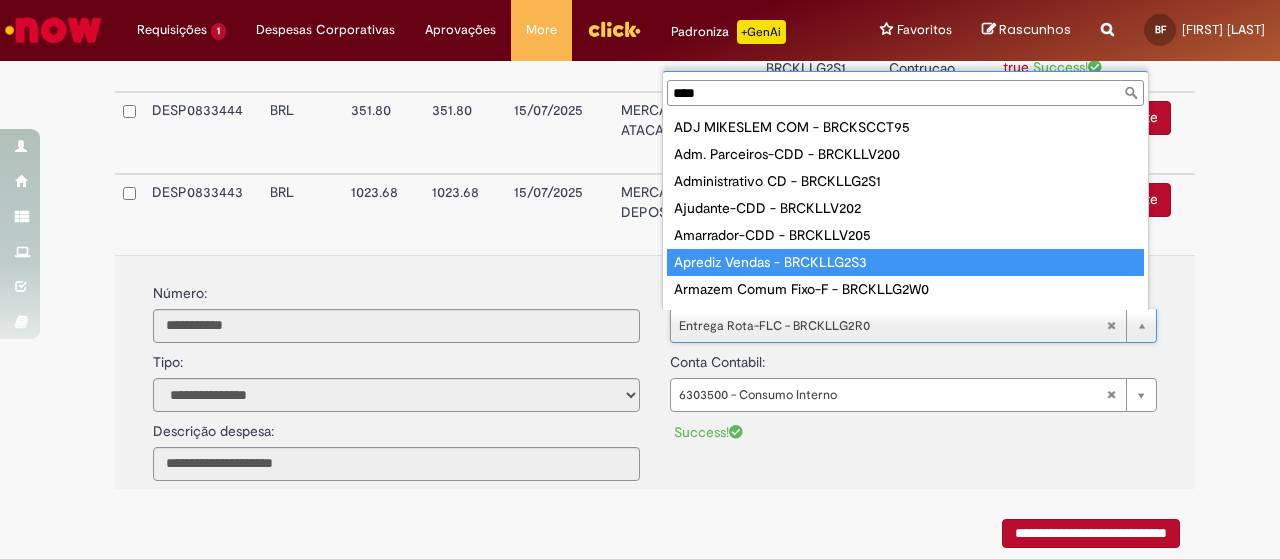 scroll, scrollTop: 16, scrollLeft: 0, axis: vertical 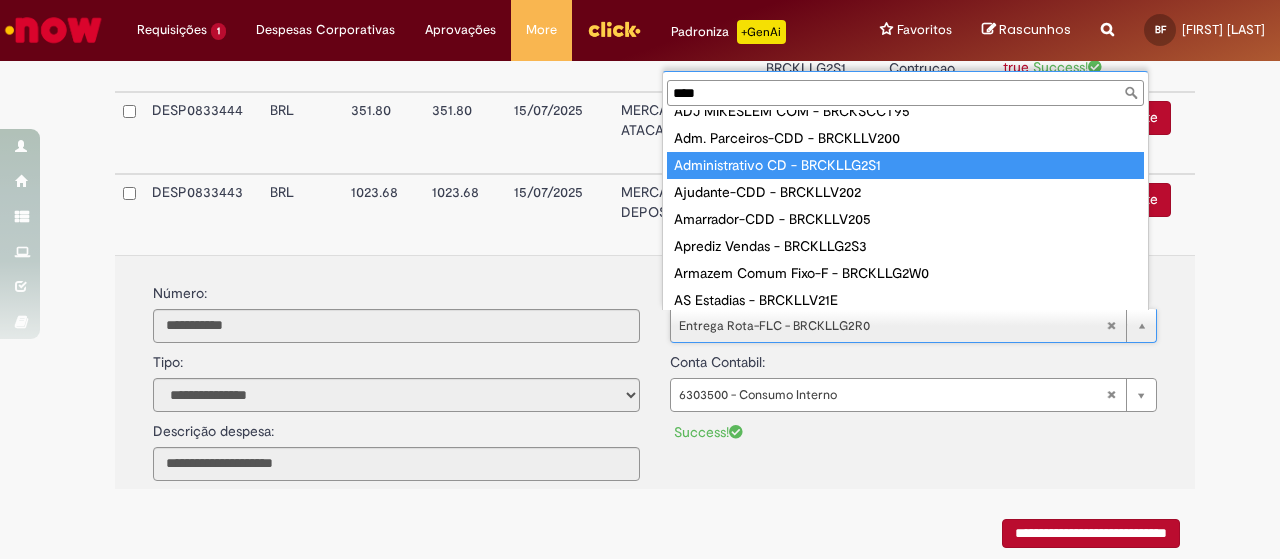 type on "****" 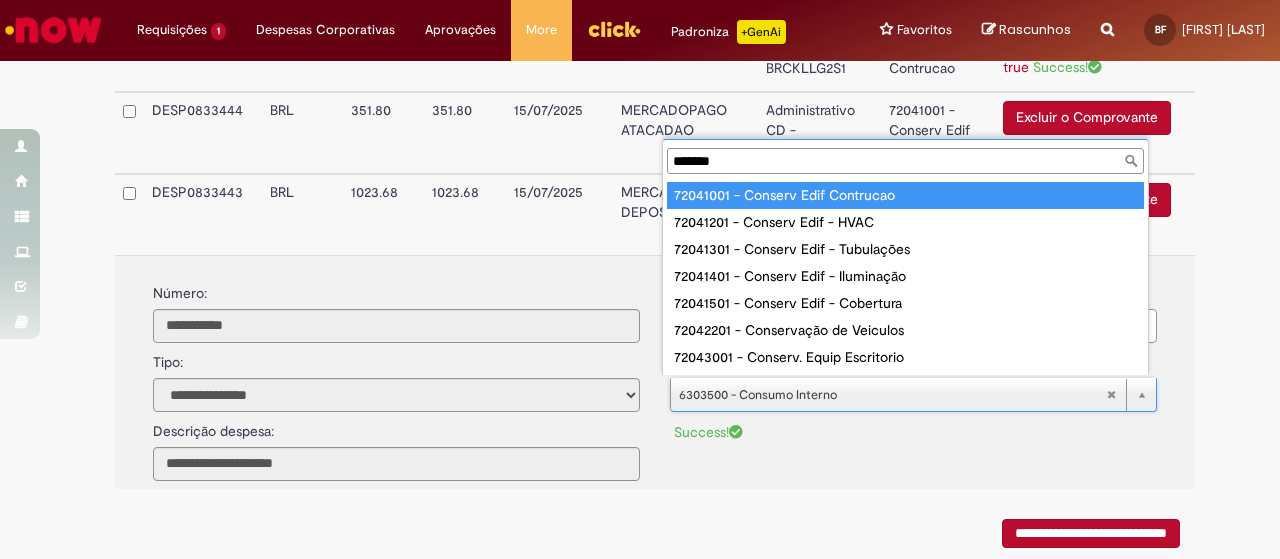 type on "*******" 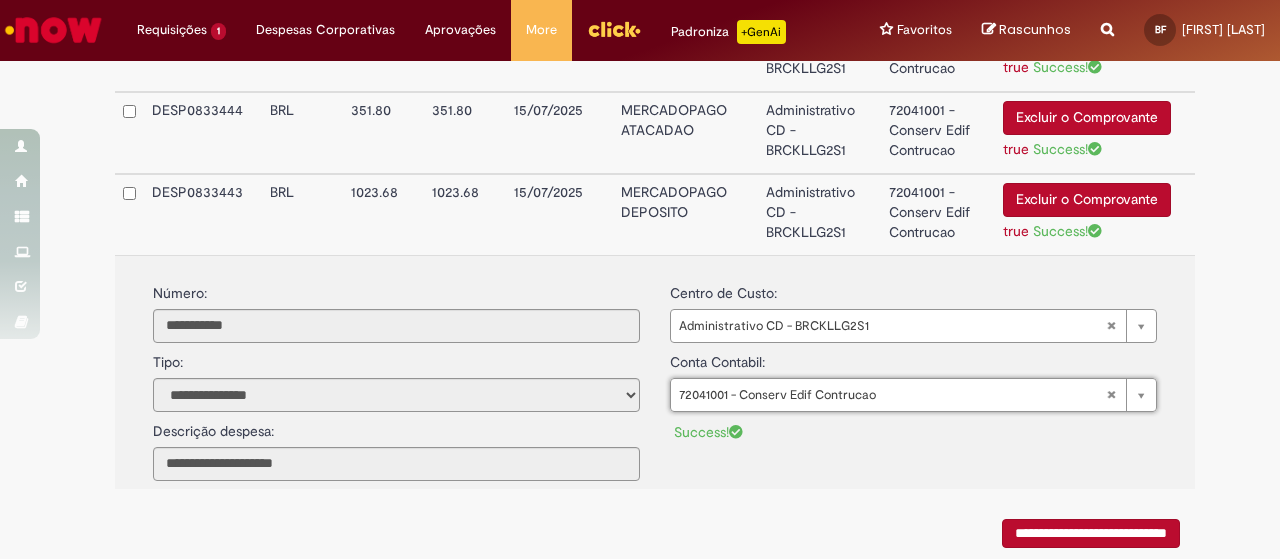 click on "MERCADOPAGO  DEPOSITO" at bounding box center (685, 214) 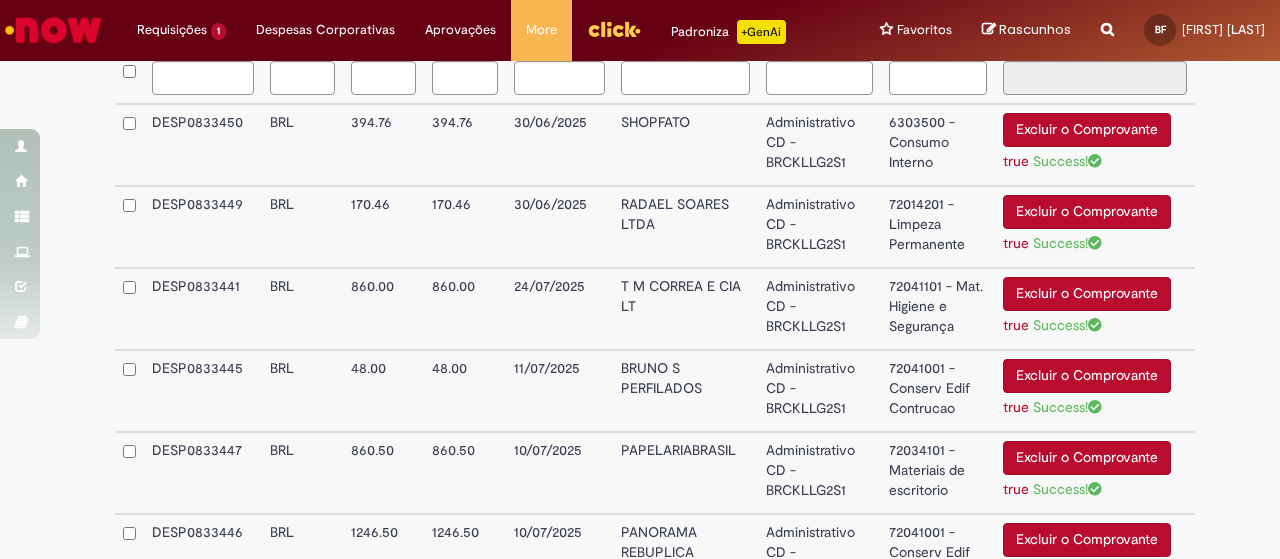 scroll, scrollTop: 633, scrollLeft: 0, axis: vertical 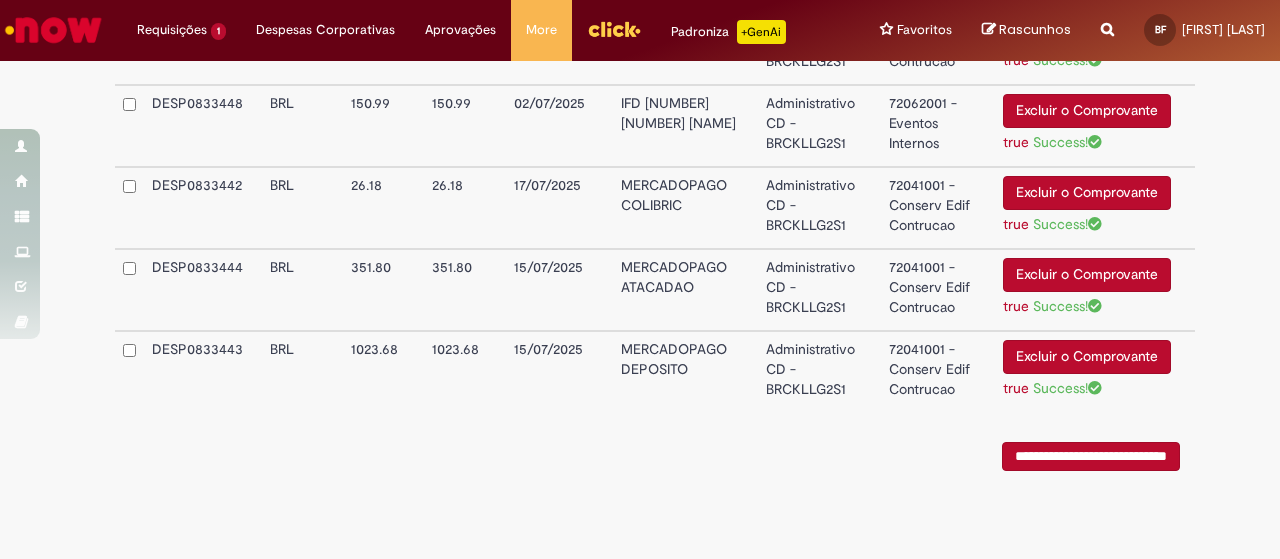 click on "**********" at bounding box center [1091, 456] 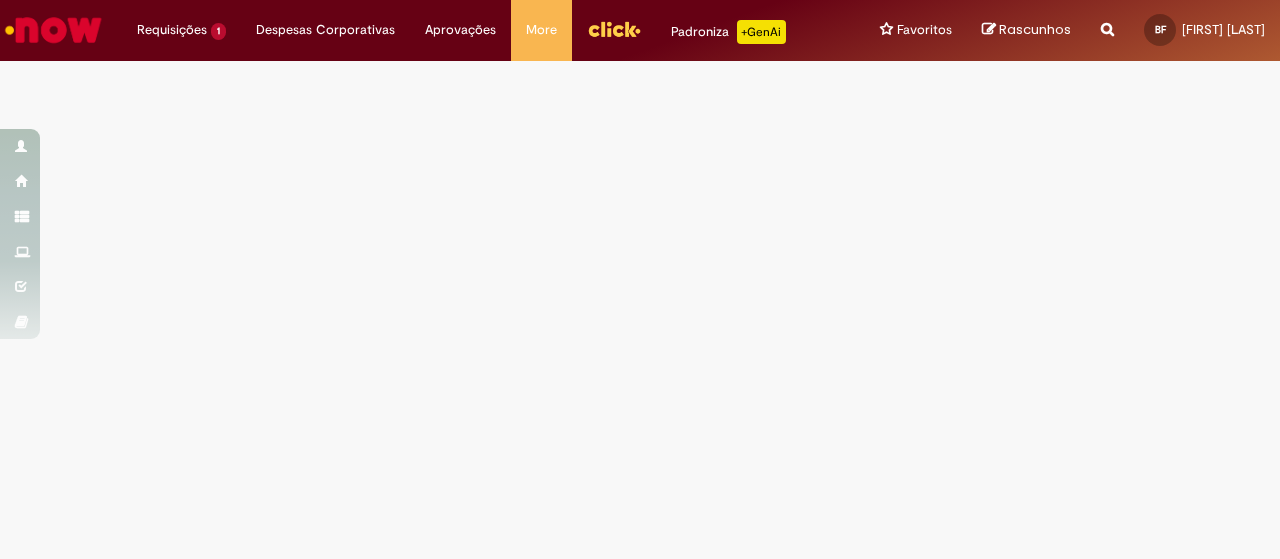 scroll, scrollTop: 0, scrollLeft: 0, axis: both 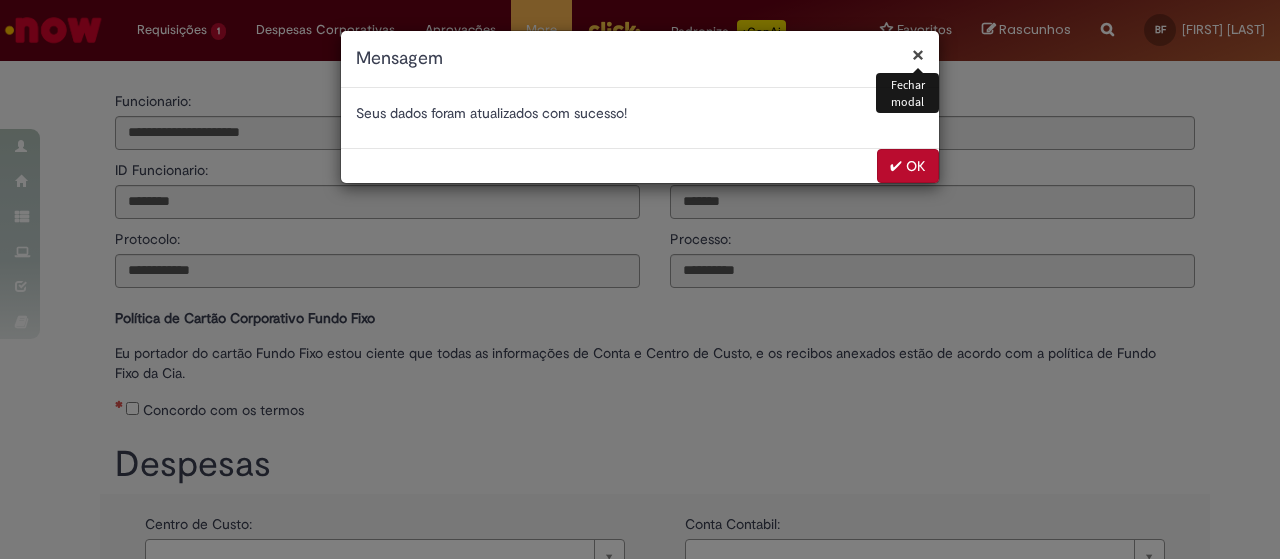 click on "✔ OK" at bounding box center (908, 166) 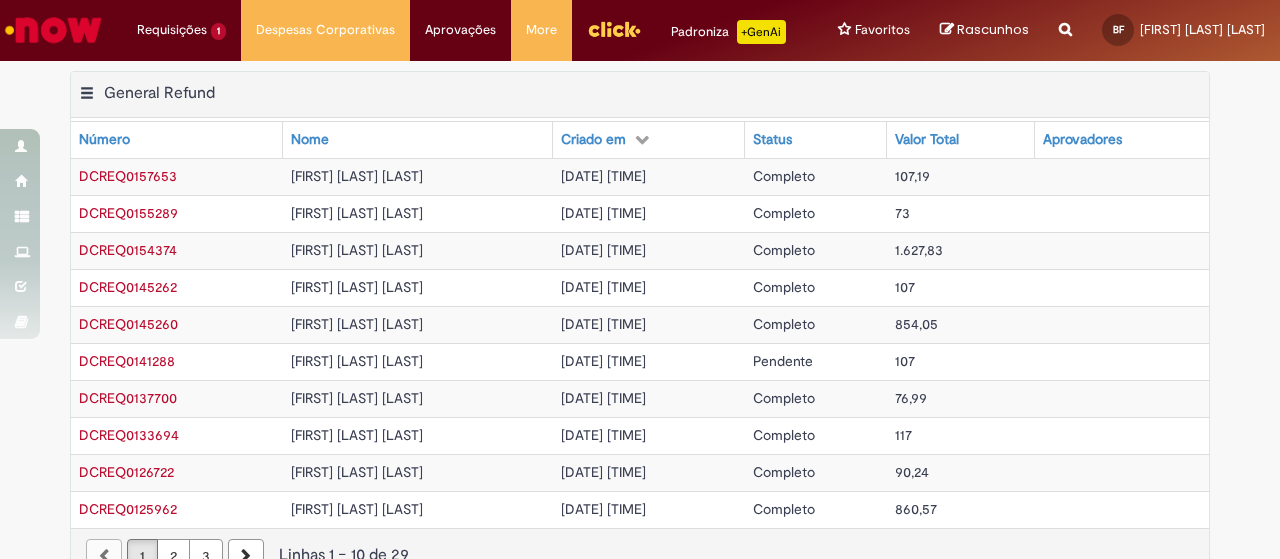 scroll, scrollTop: 0, scrollLeft: 0, axis: both 